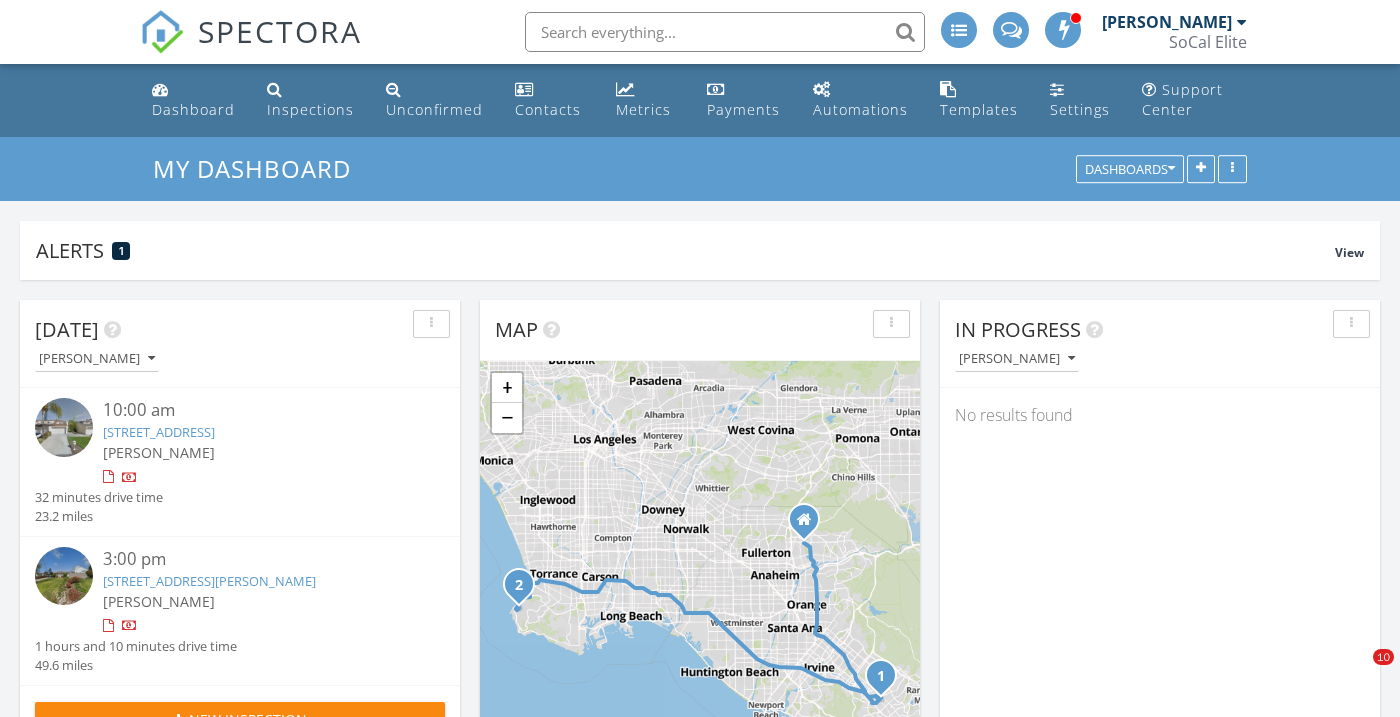 scroll, scrollTop: 981, scrollLeft: 0, axis: vertical 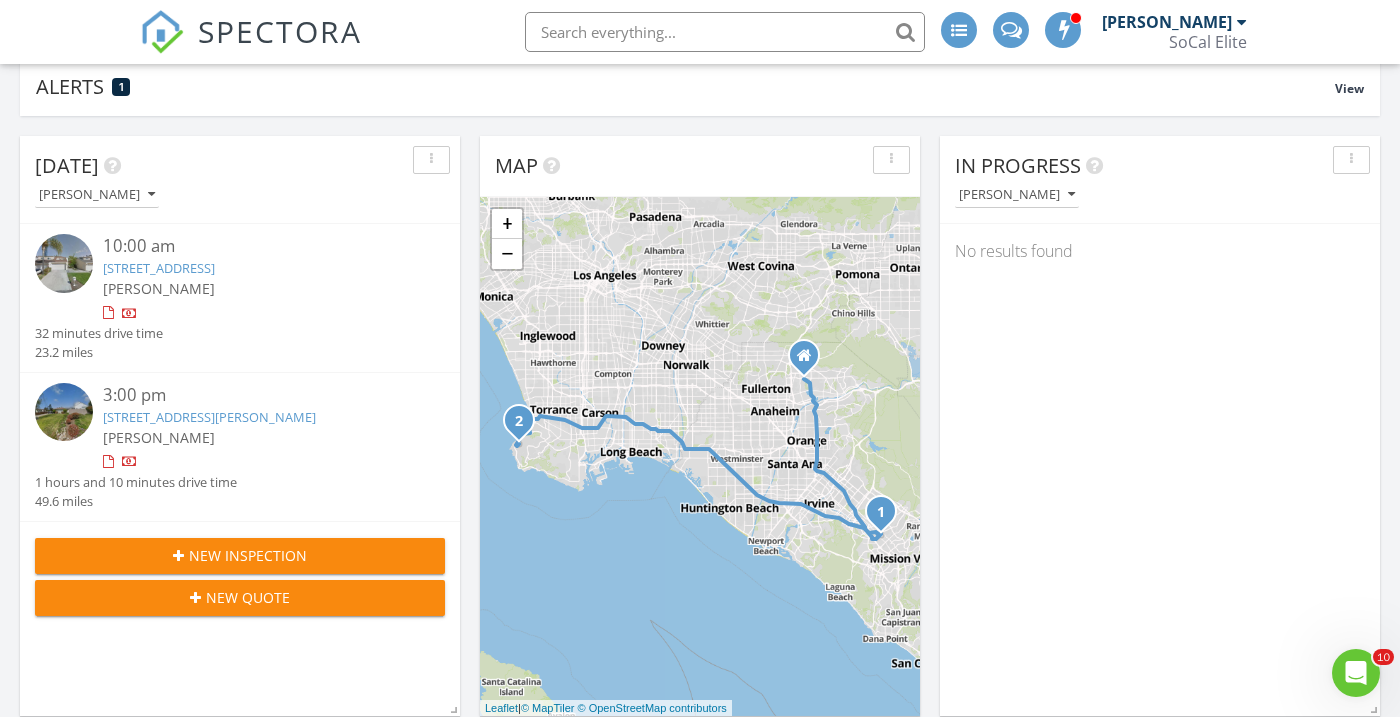 click on "22526 Lake Forest Ln, Lake Forest, CA 92630" at bounding box center (159, 268) 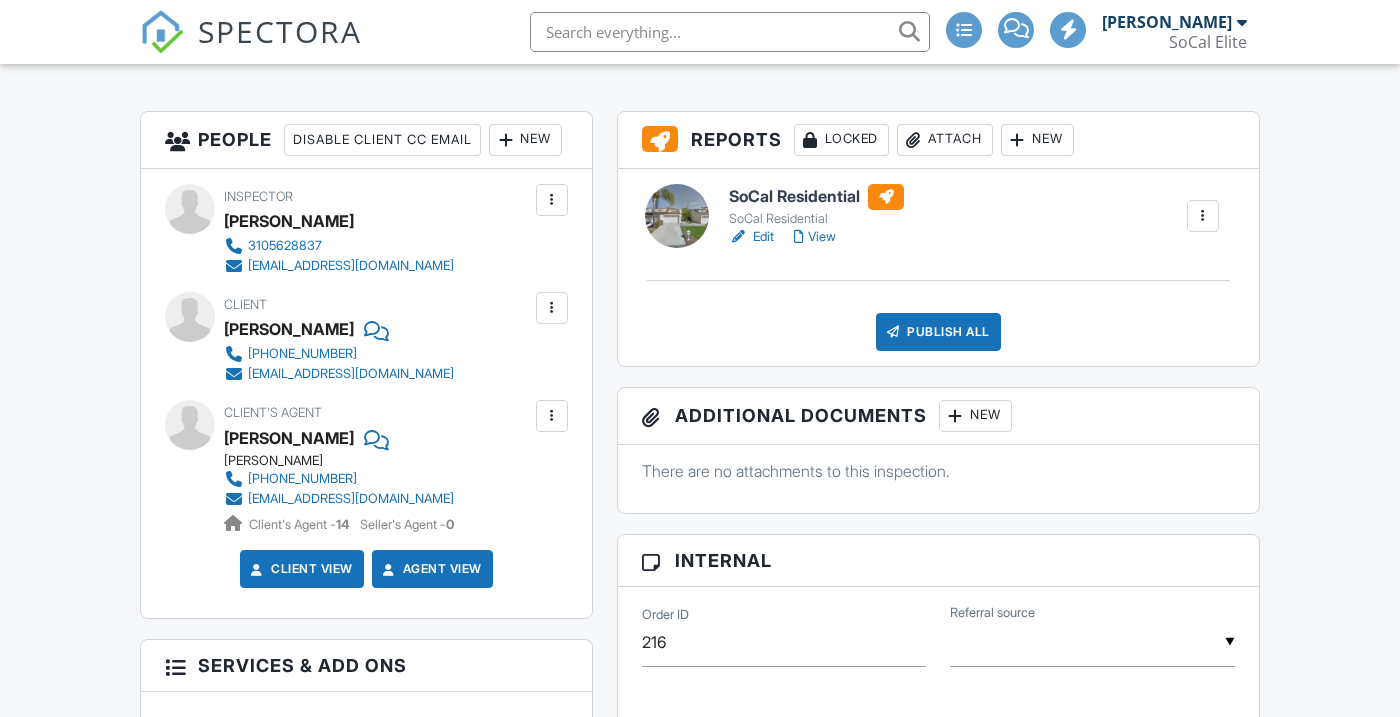 click on "View" at bounding box center [815, 237] 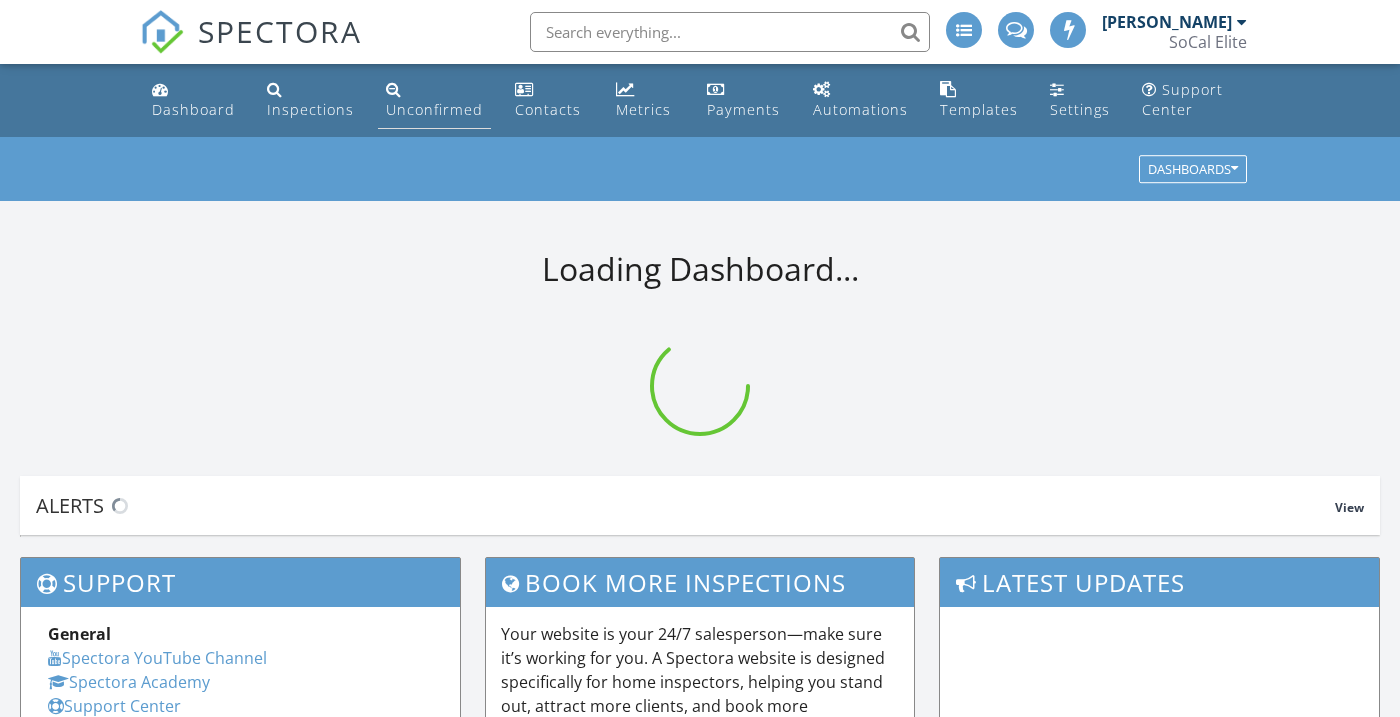 scroll, scrollTop: 0, scrollLeft: 0, axis: both 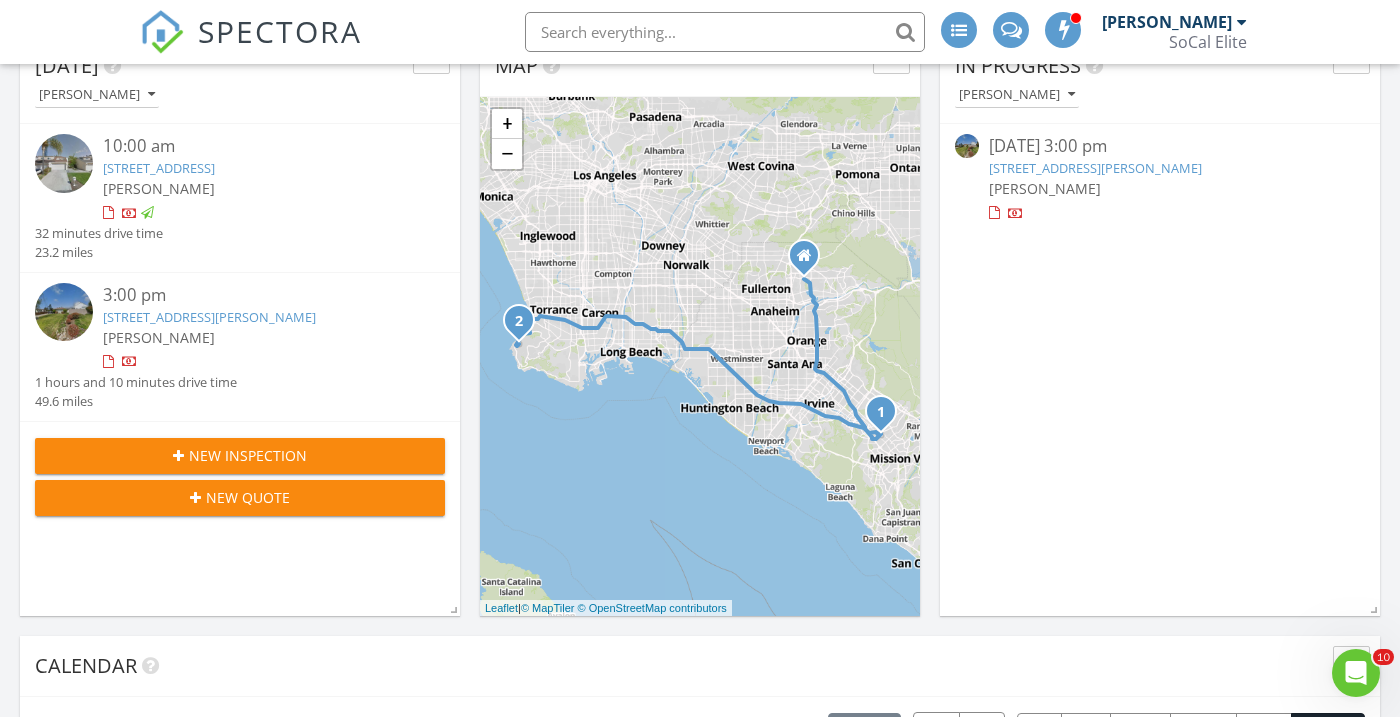 click on "1709 Espinosa Cir, Palos Verdes Estates, CA 90274" at bounding box center [209, 317] 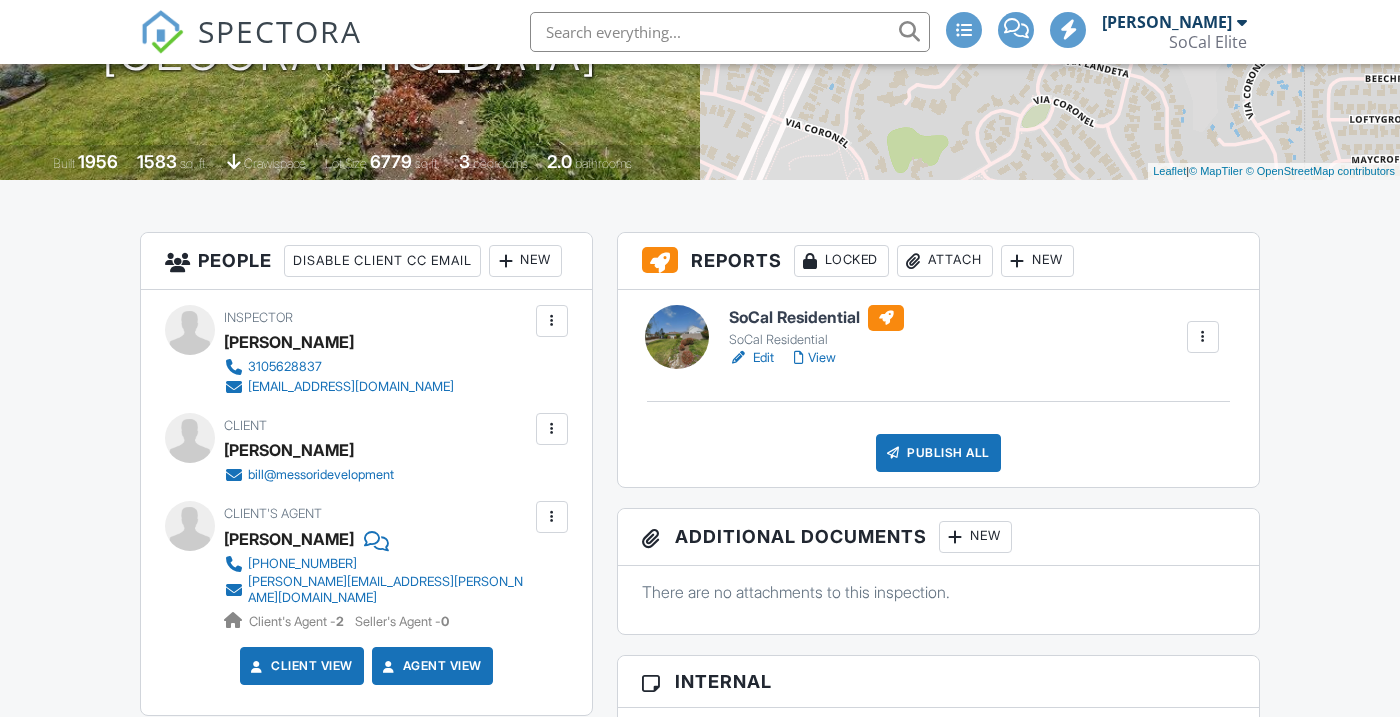 scroll, scrollTop: 375, scrollLeft: 0, axis: vertical 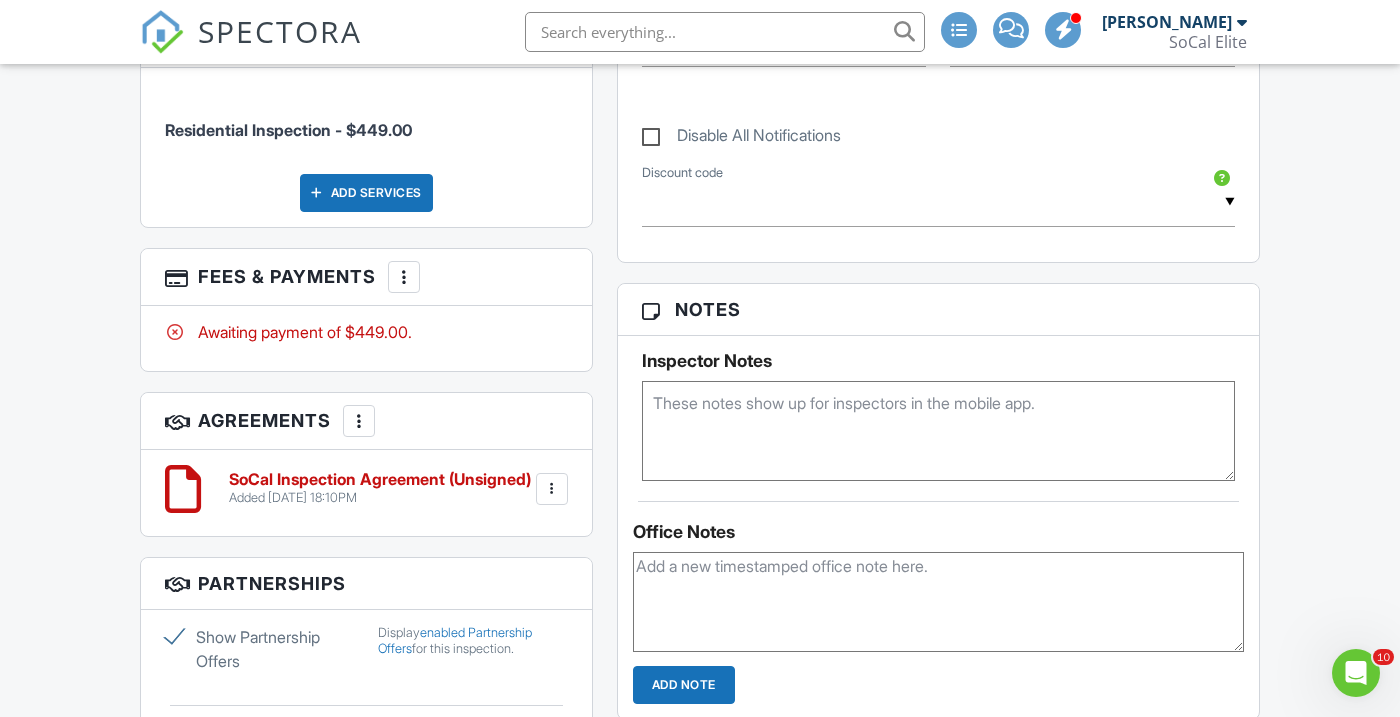 click at bounding box center [404, 277] 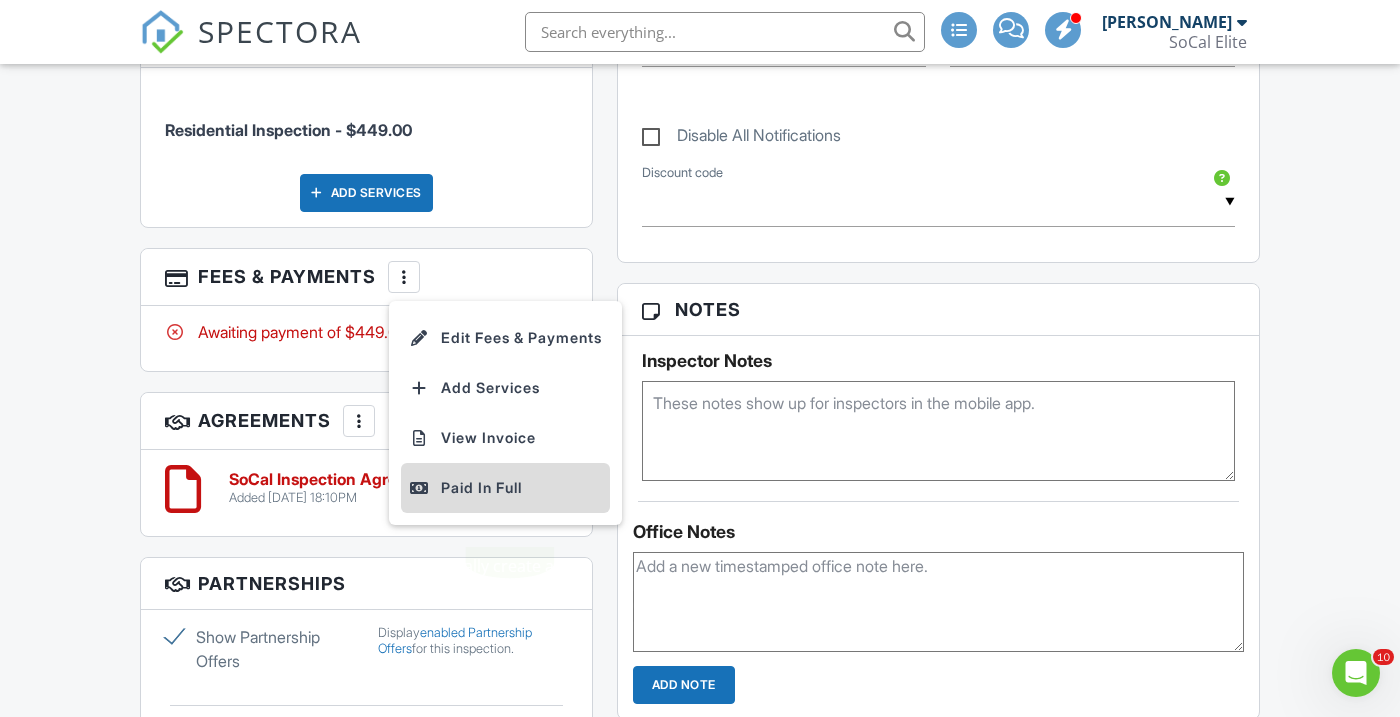 click on "Paid In Full" at bounding box center (505, 488) 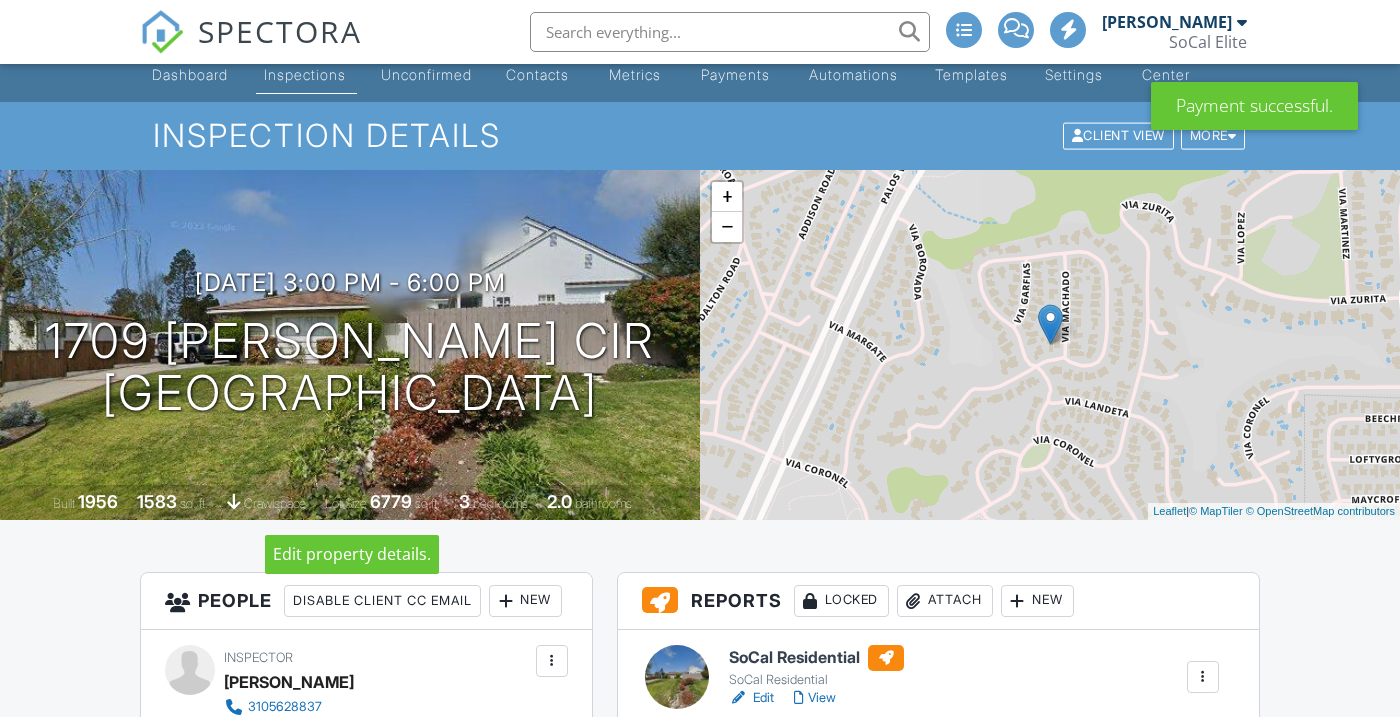 scroll, scrollTop: 424, scrollLeft: 0, axis: vertical 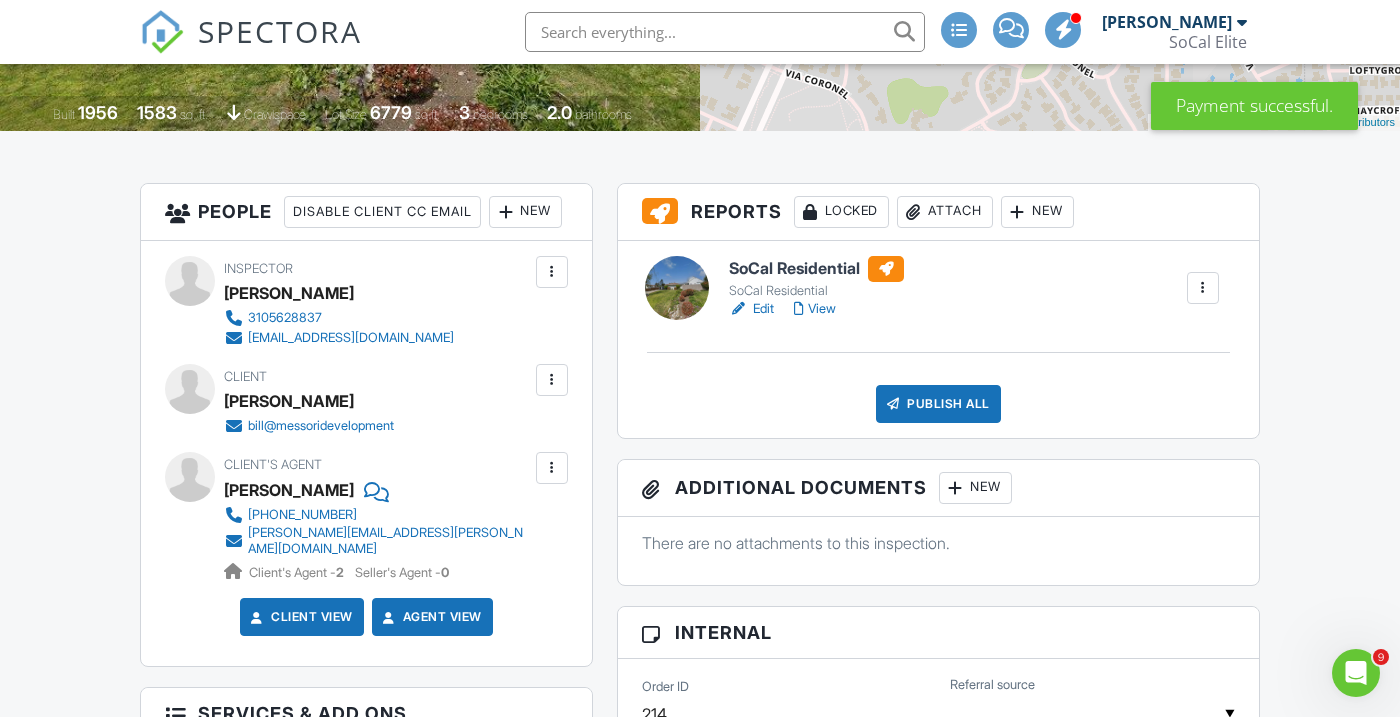 click on "Edit" at bounding box center (751, 309) 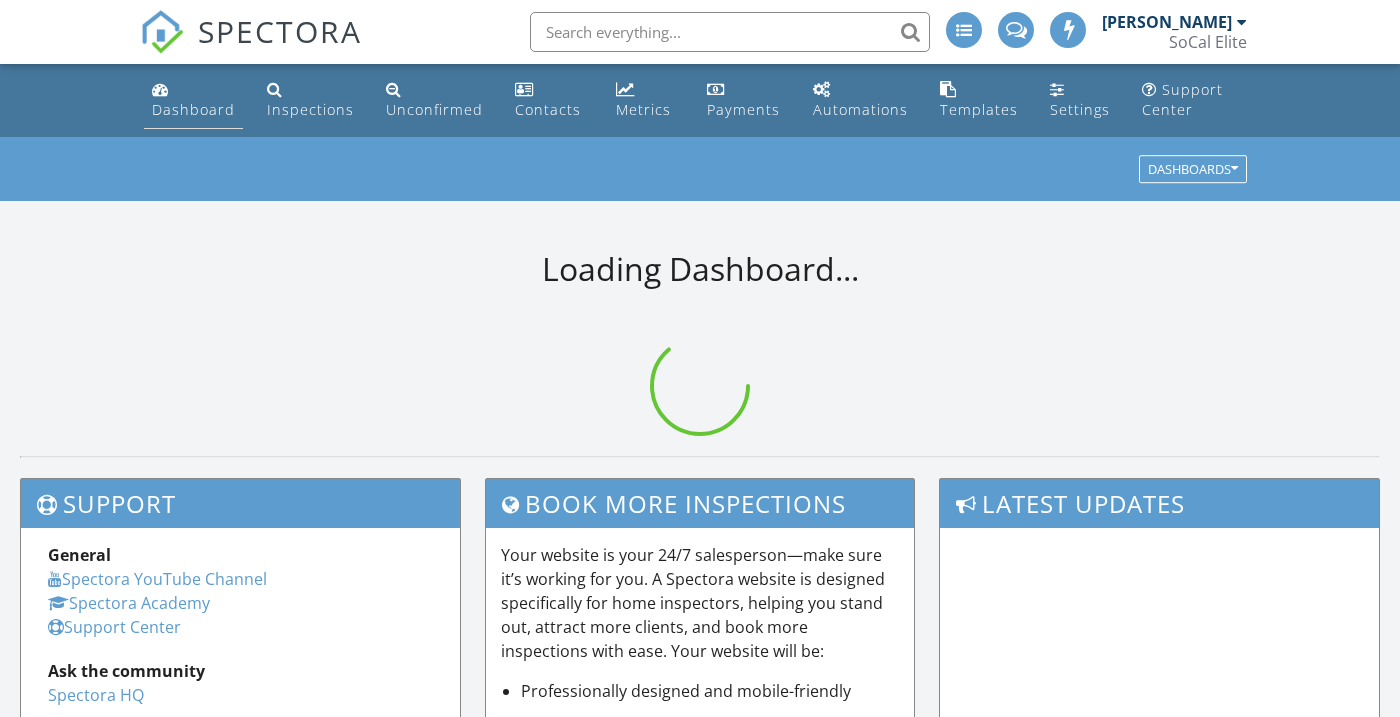 scroll, scrollTop: 0, scrollLeft: 0, axis: both 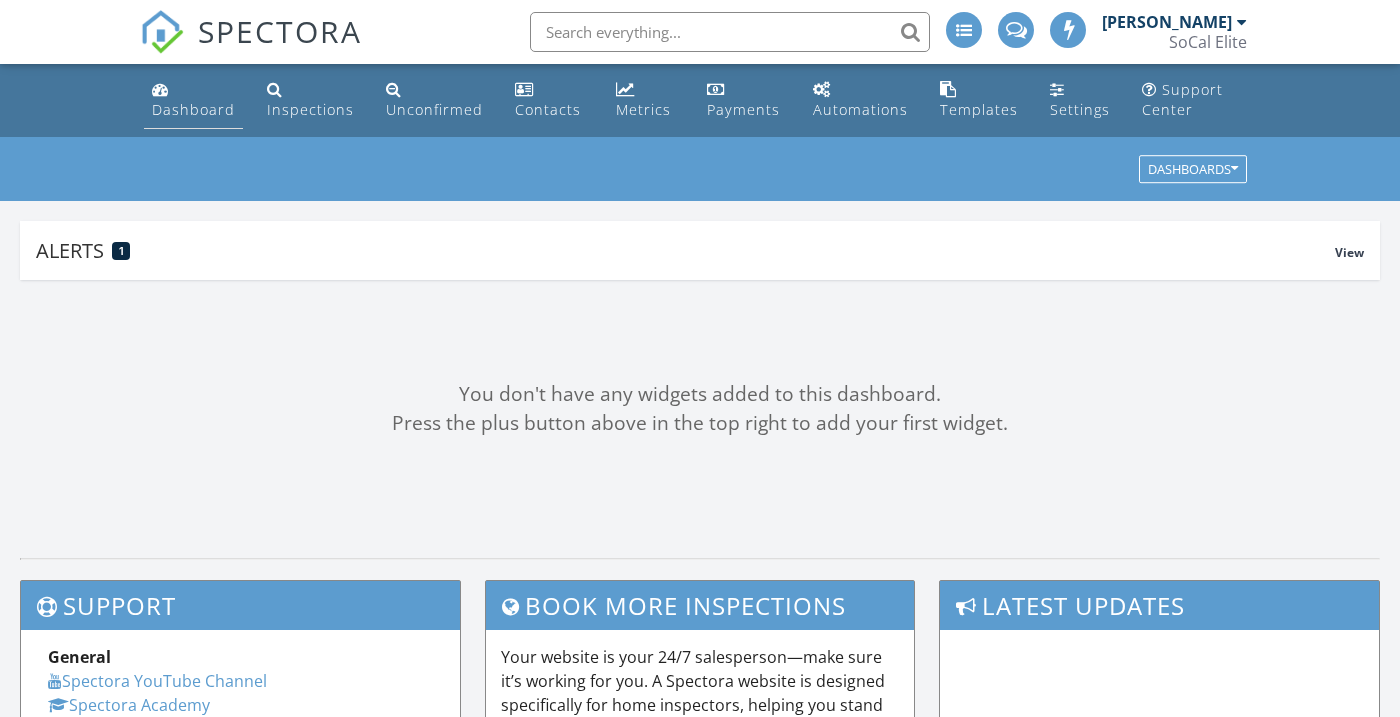 click on "Dashboard" at bounding box center [193, 109] 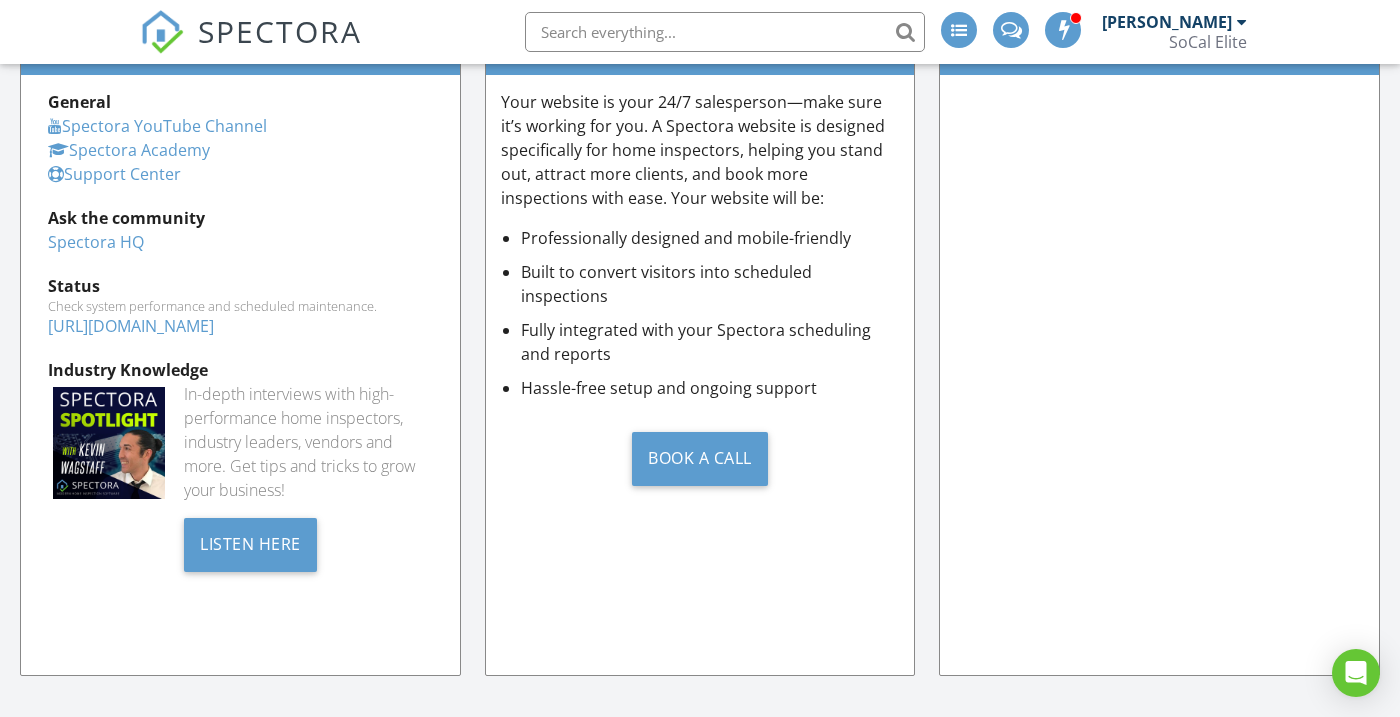 scroll, scrollTop: 457, scrollLeft: 0, axis: vertical 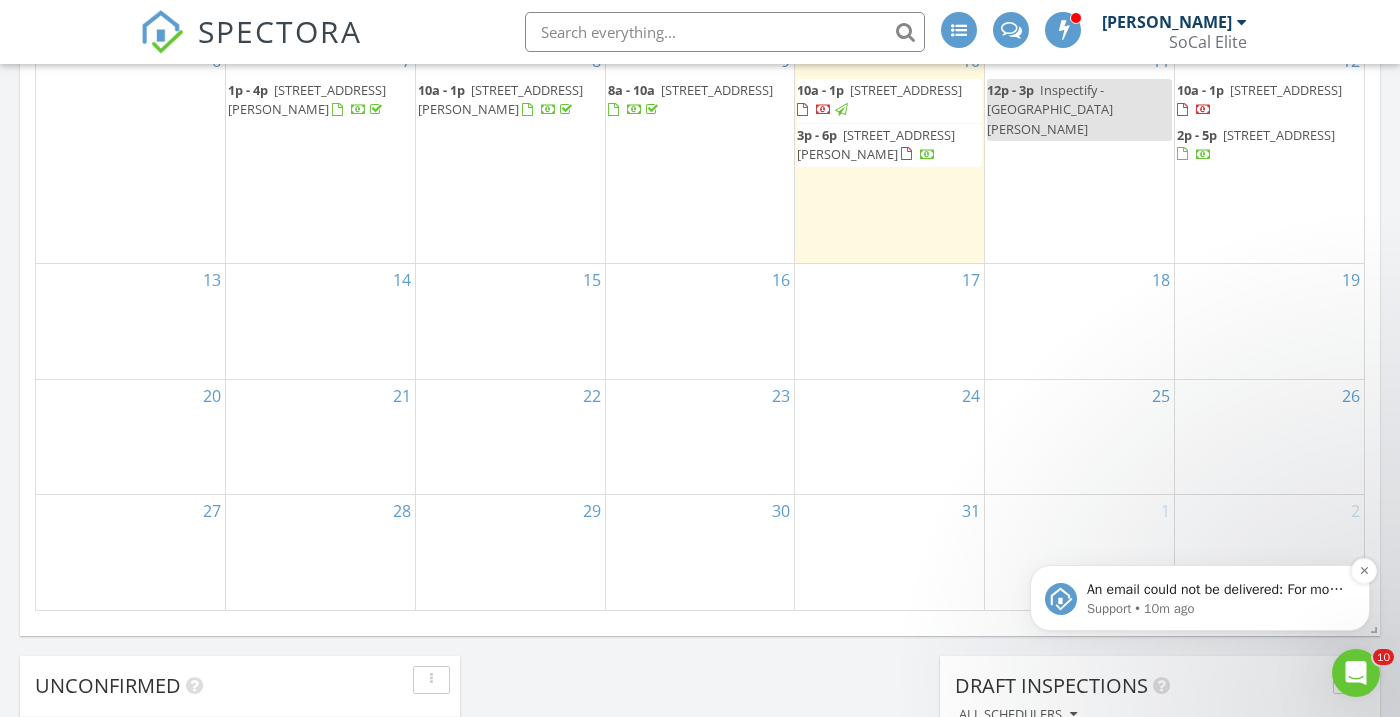 click on "An email could not be delivered:  For more information, view Why emails don't get delivered (Support Article)" at bounding box center (1216, 590) 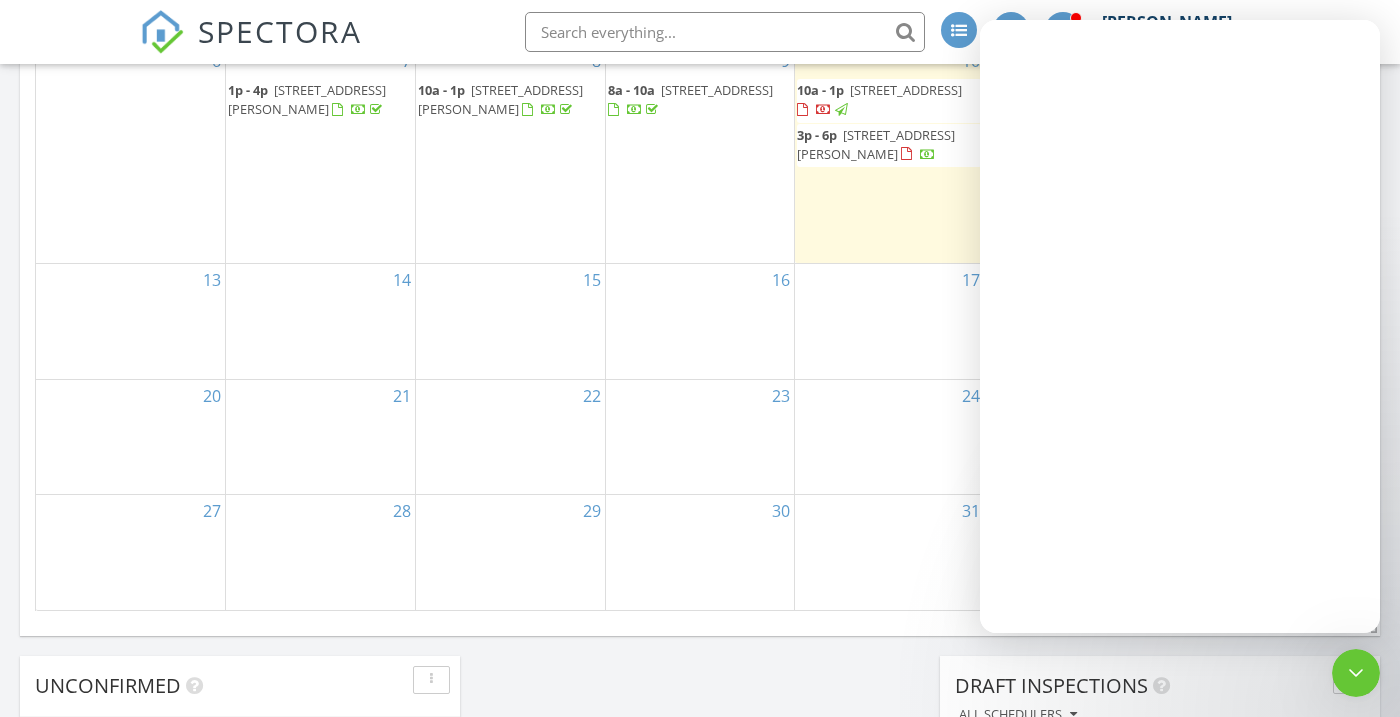 scroll, scrollTop: 0, scrollLeft: 0, axis: both 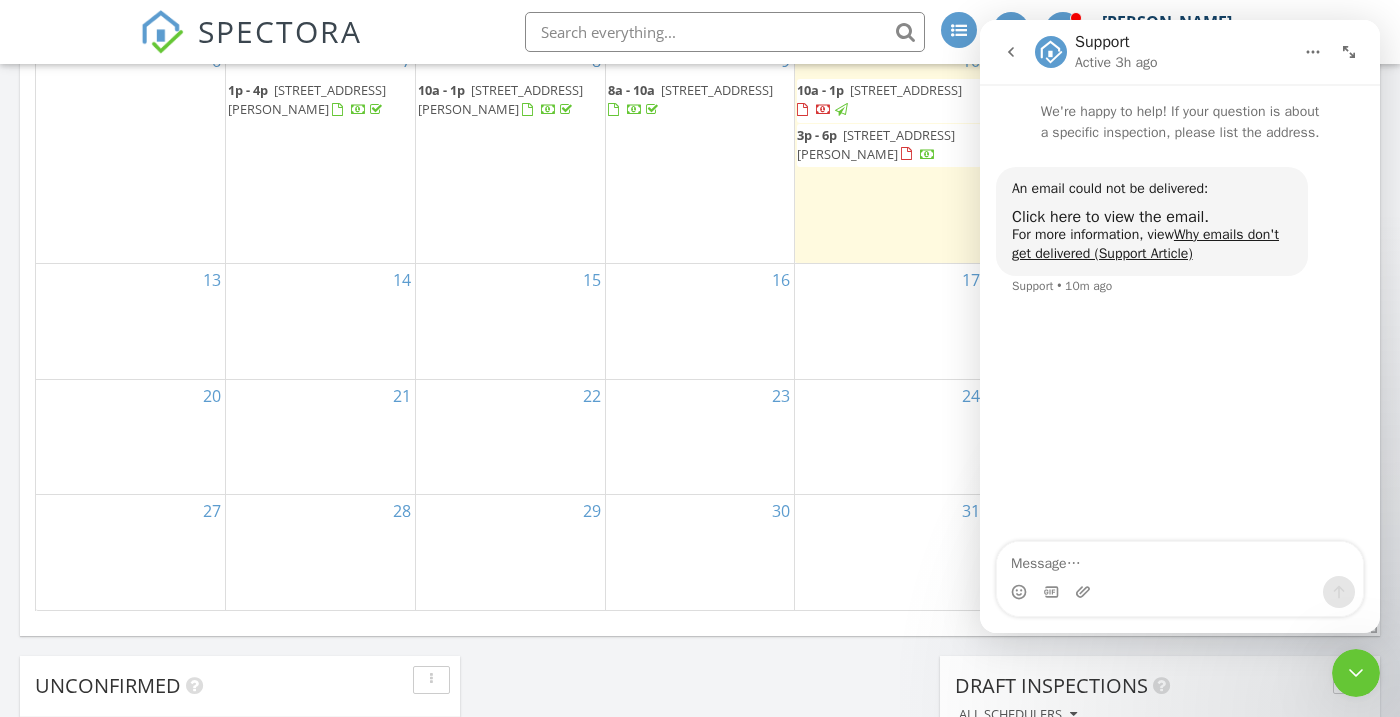 click on "An email could not be delivered:" at bounding box center [1152, 189] 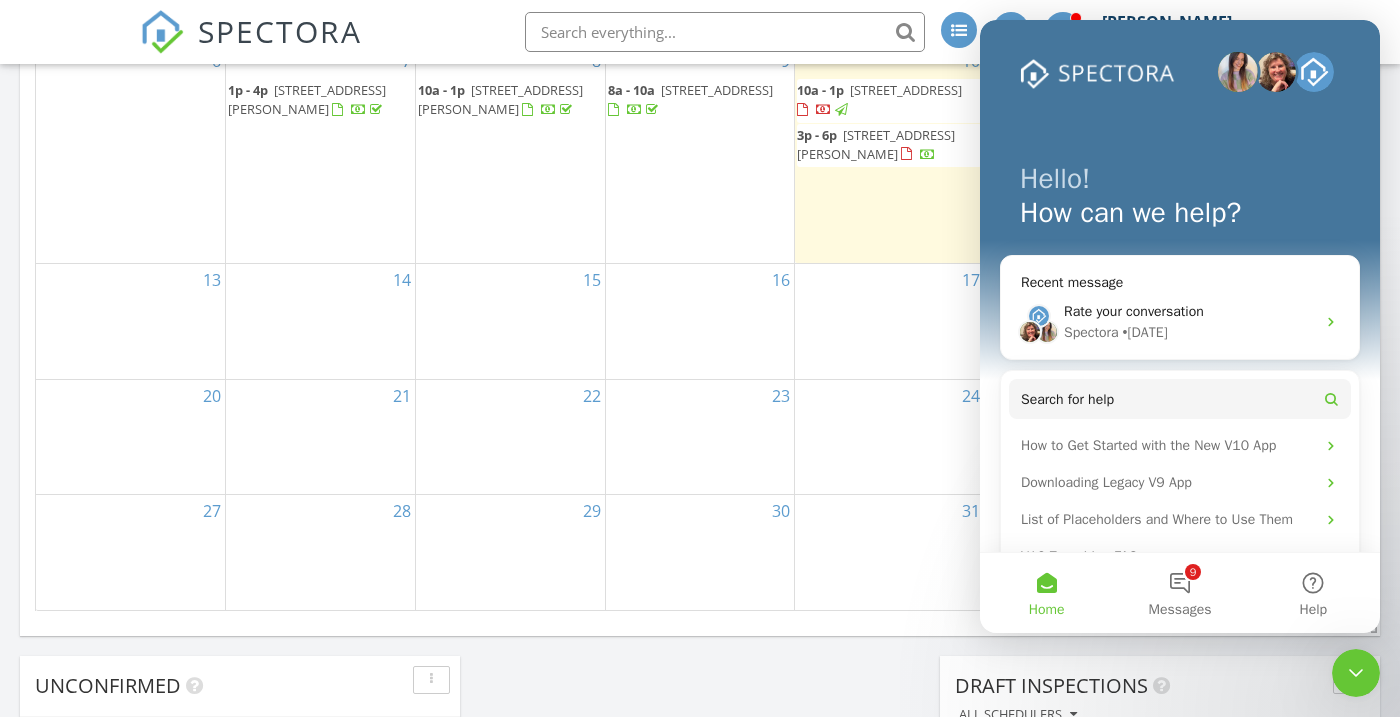click 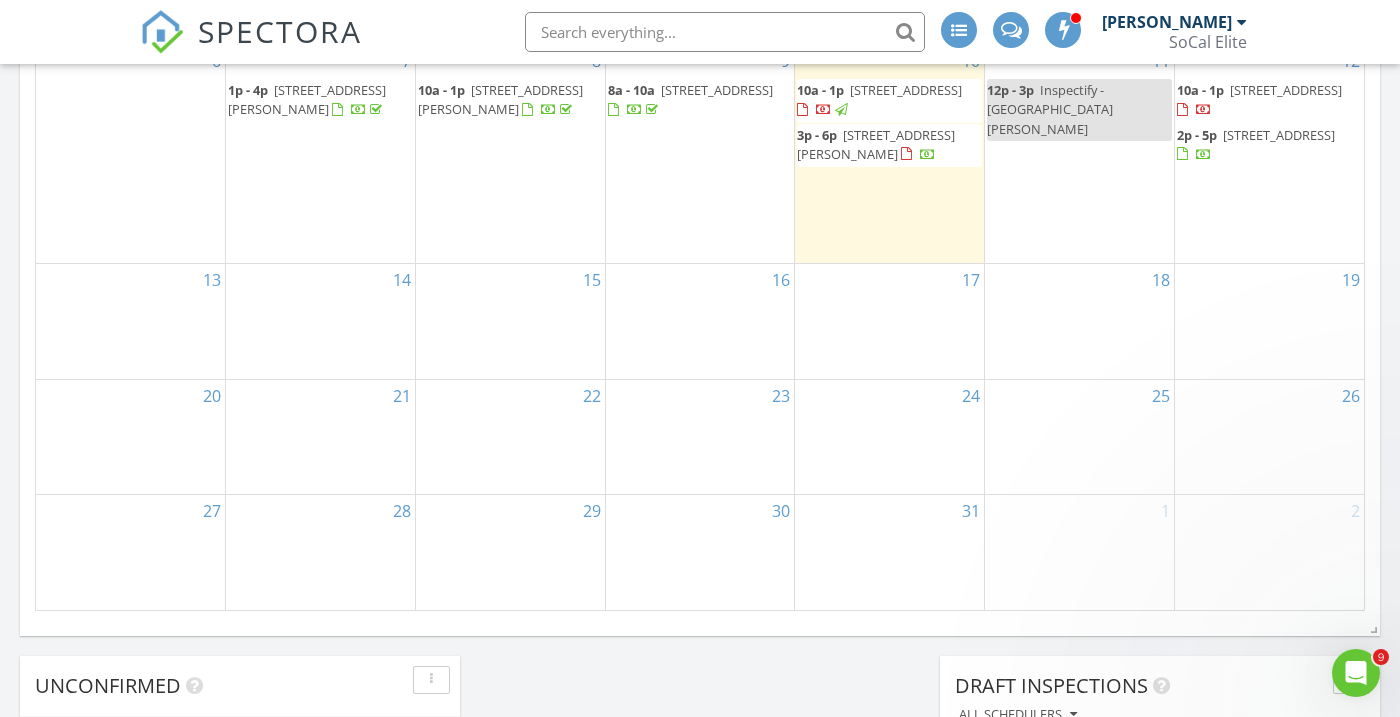 scroll, scrollTop: 0, scrollLeft: 0, axis: both 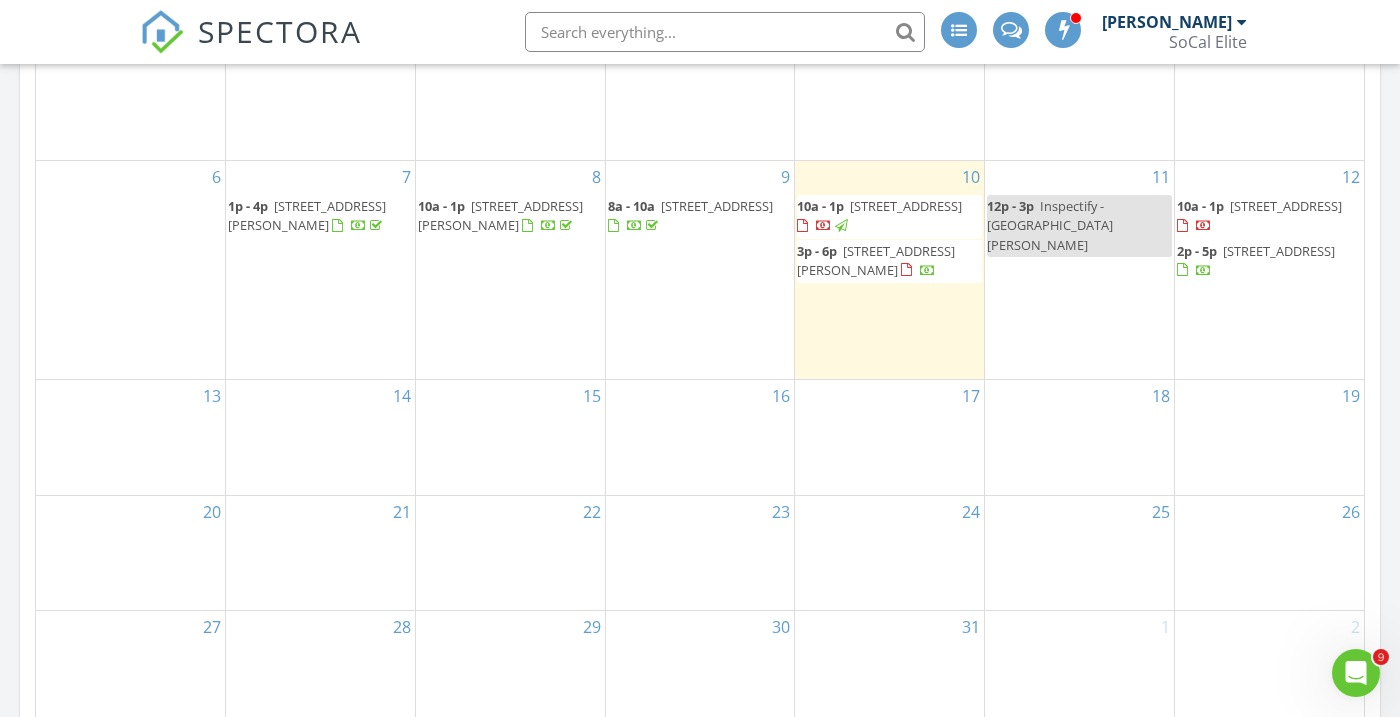 click on "11
12p - 3p
Inspectify - Santa Ana" at bounding box center [1079, 270] 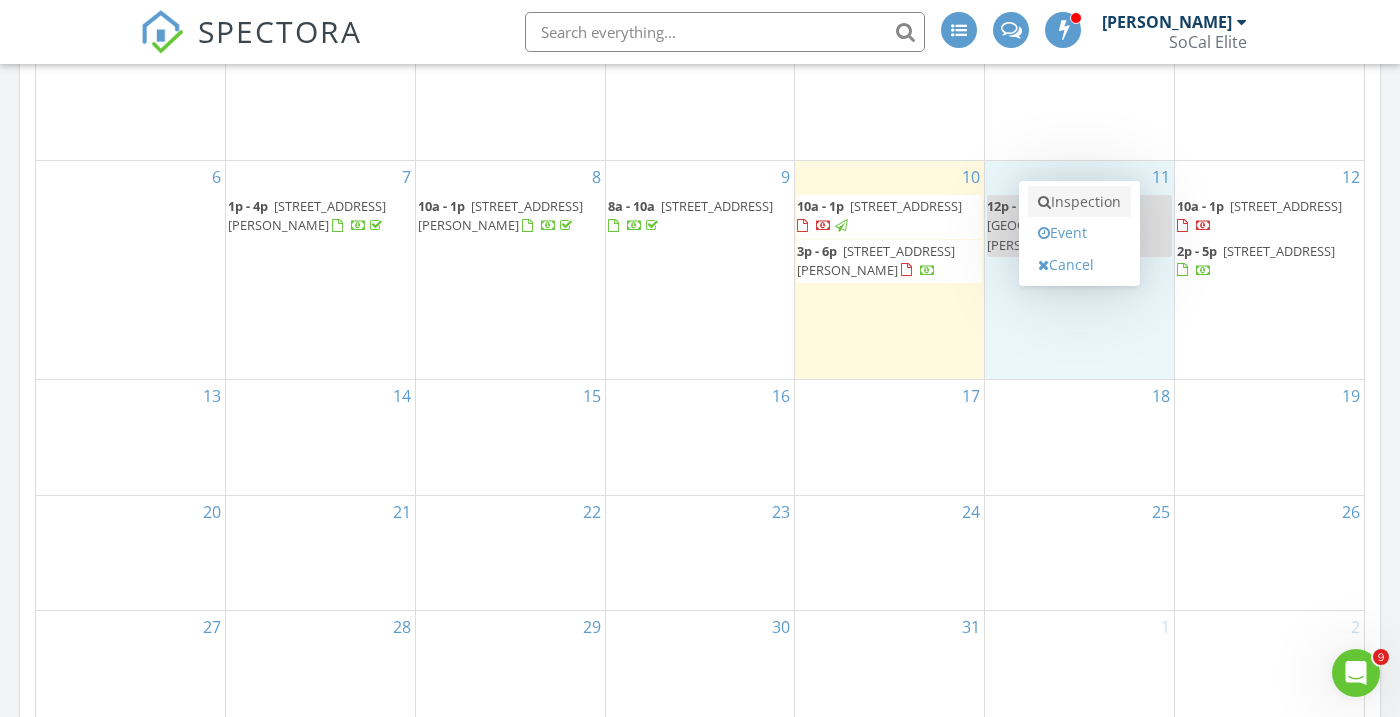 click on "Inspection" at bounding box center [1079, 202] 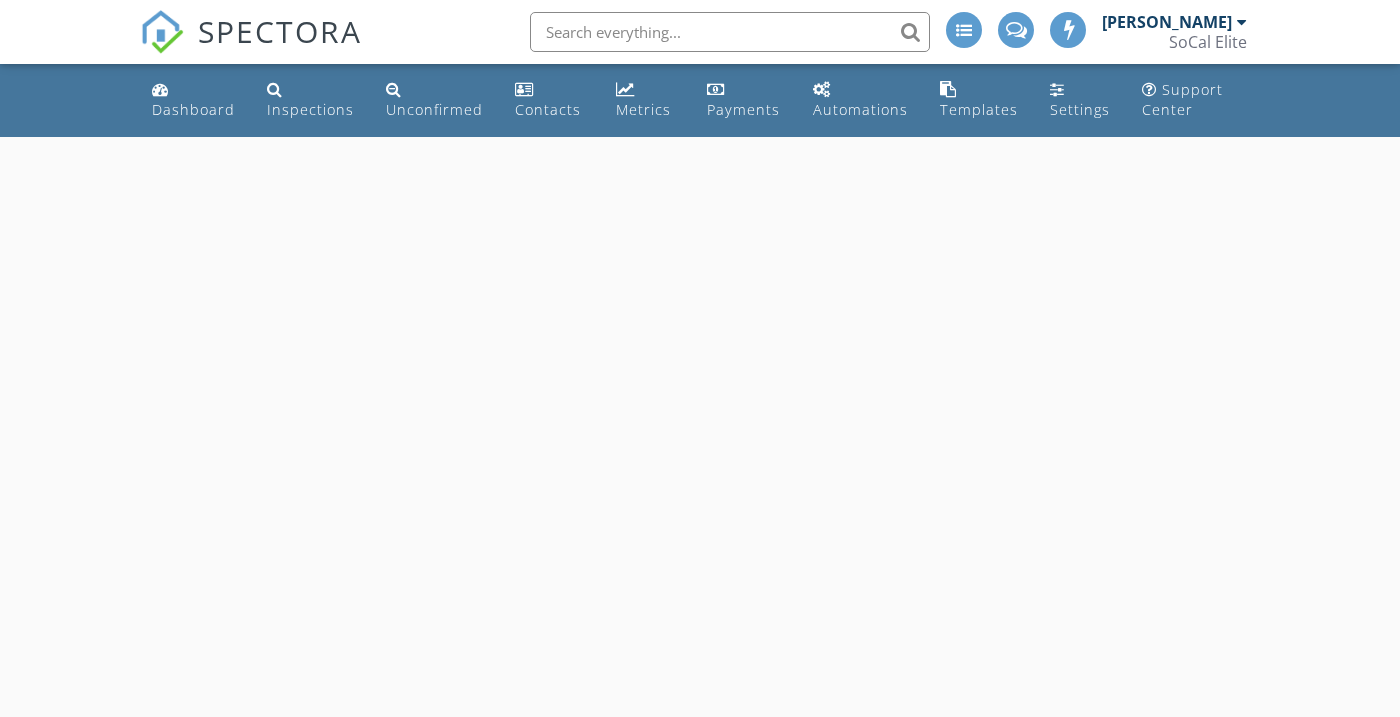 scroll, scrollTop: 0, scrollLeft: 0, axis: both 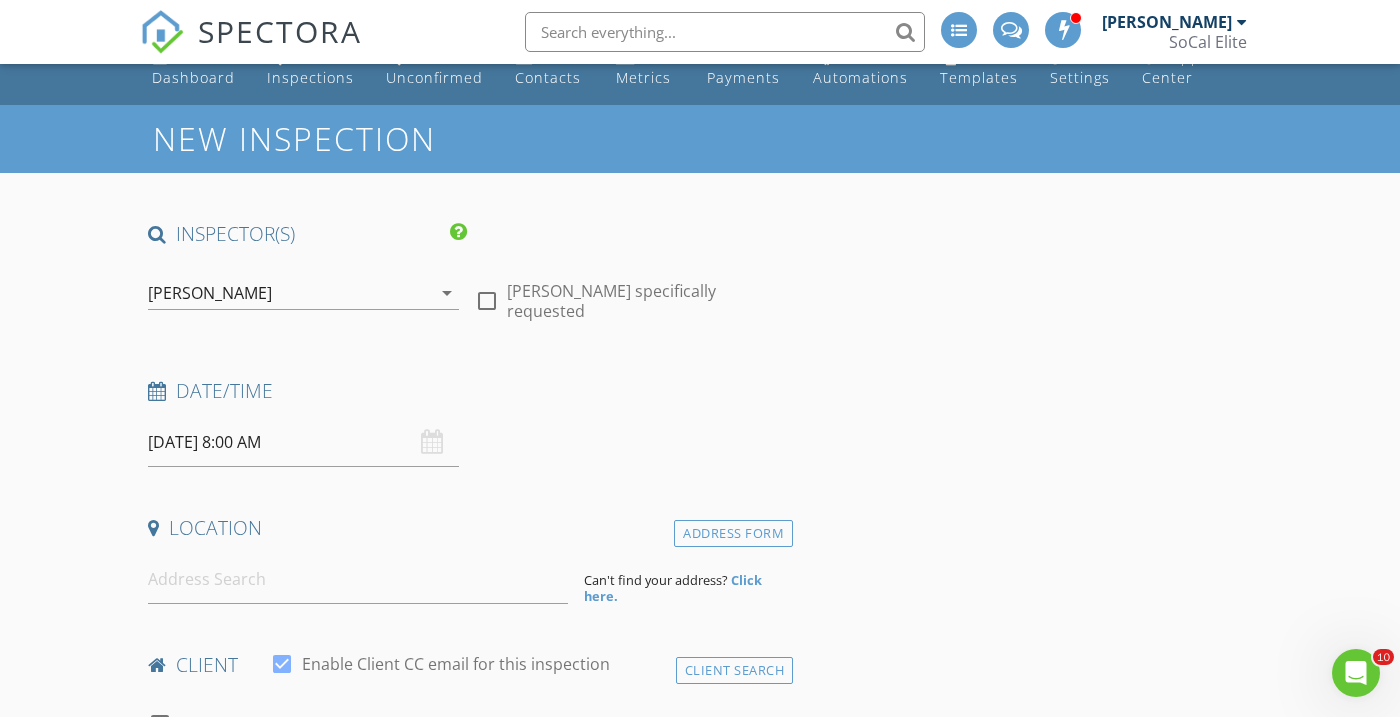click on "07/11/2025 8:00 AM" at bounding box center (303, 442) 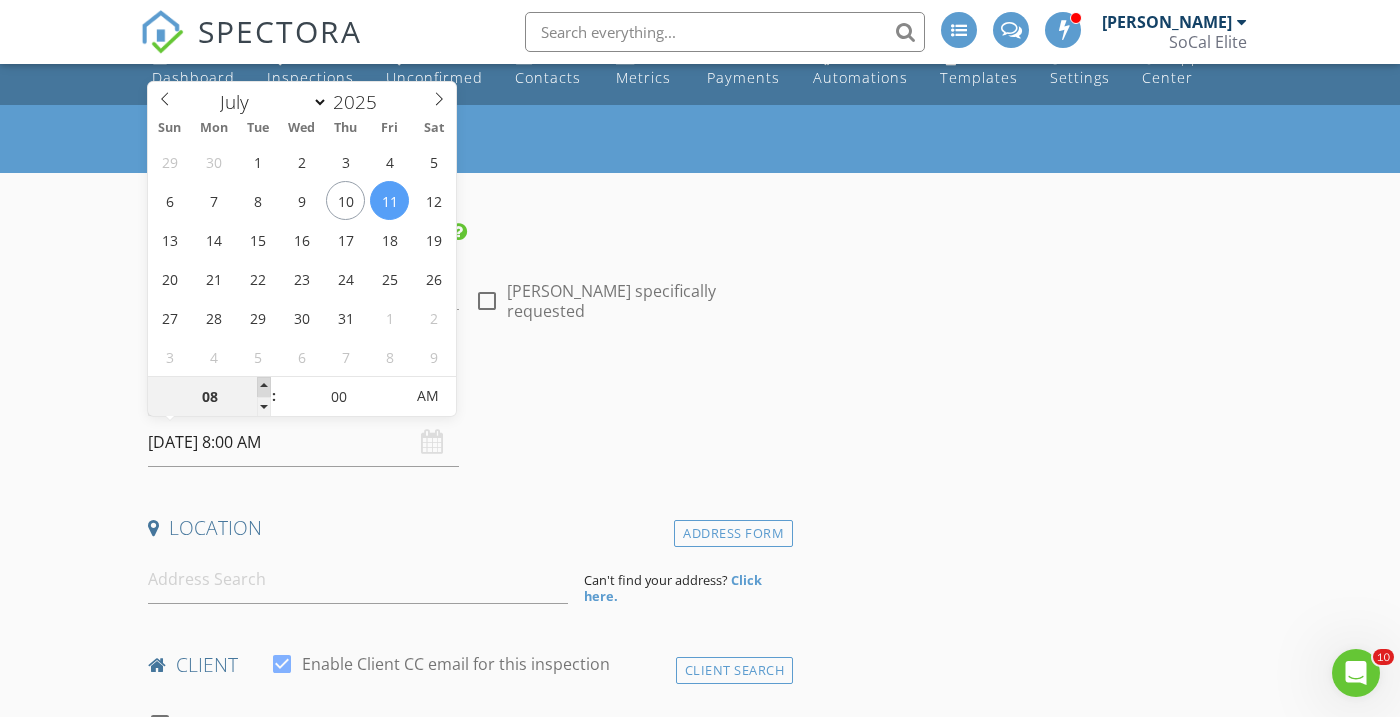 type on "09" 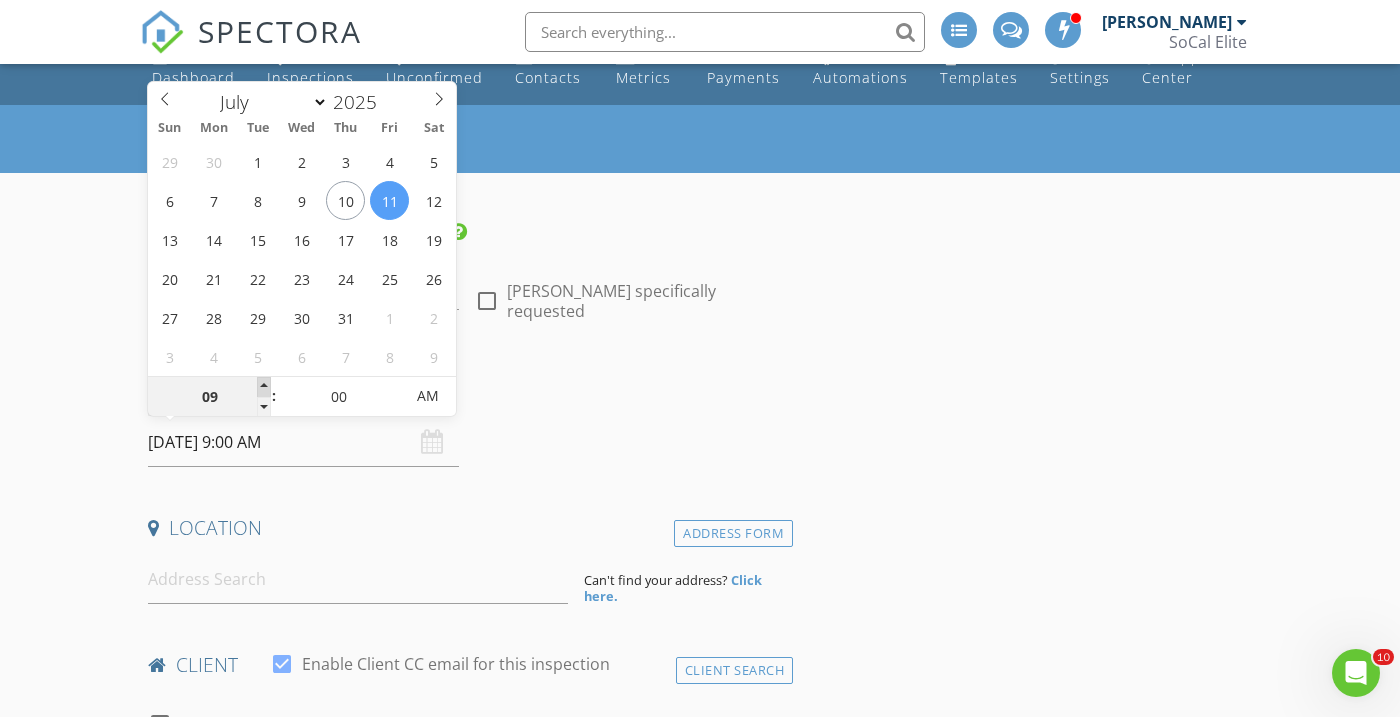 click at bounding box center [264, 387] 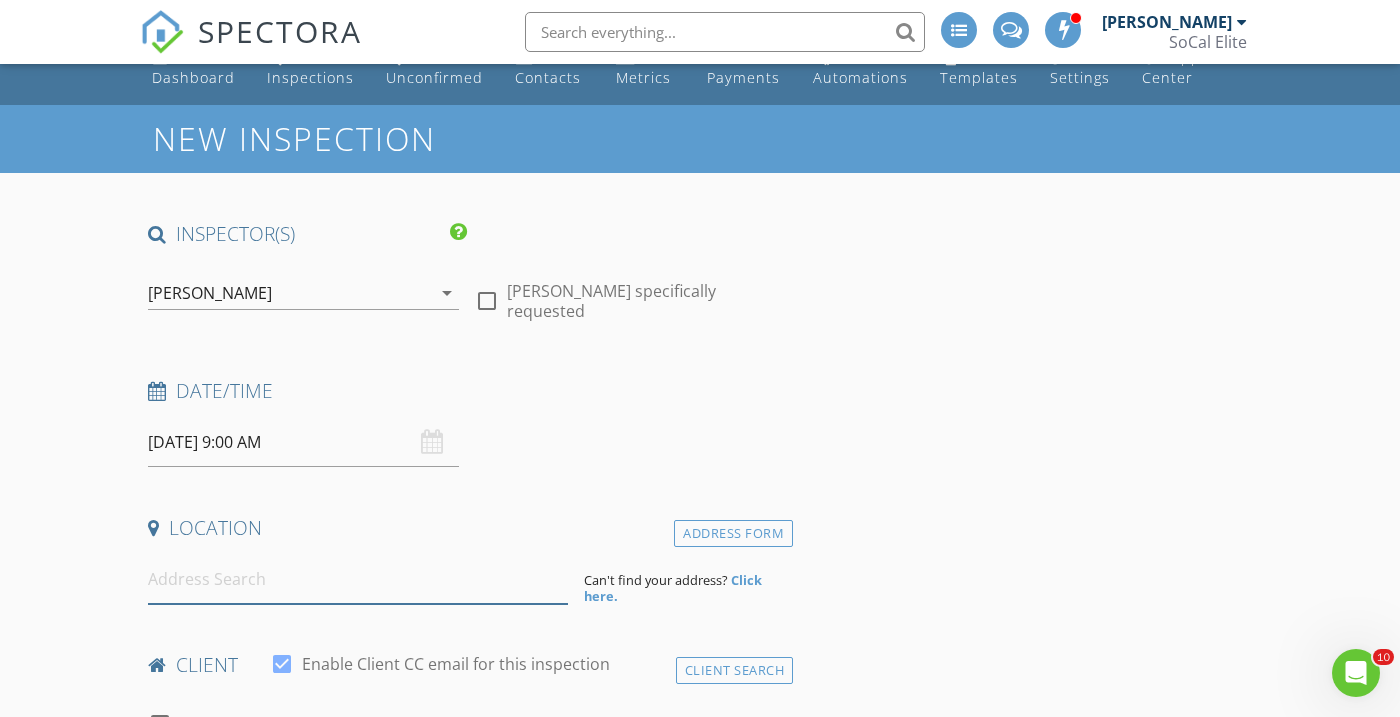 click at bounding box center [358, 579] 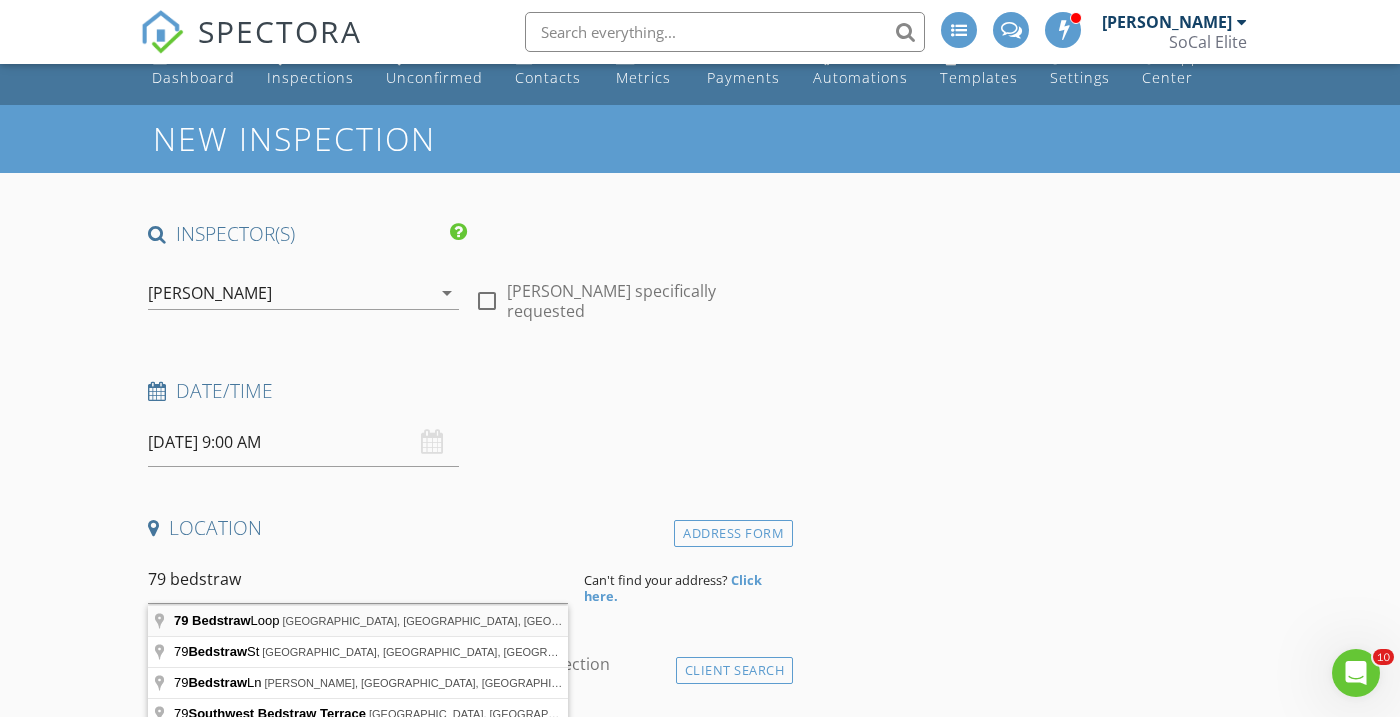 type on "79 Bedstraw Loop, Ladera Ranch, CA, USA" 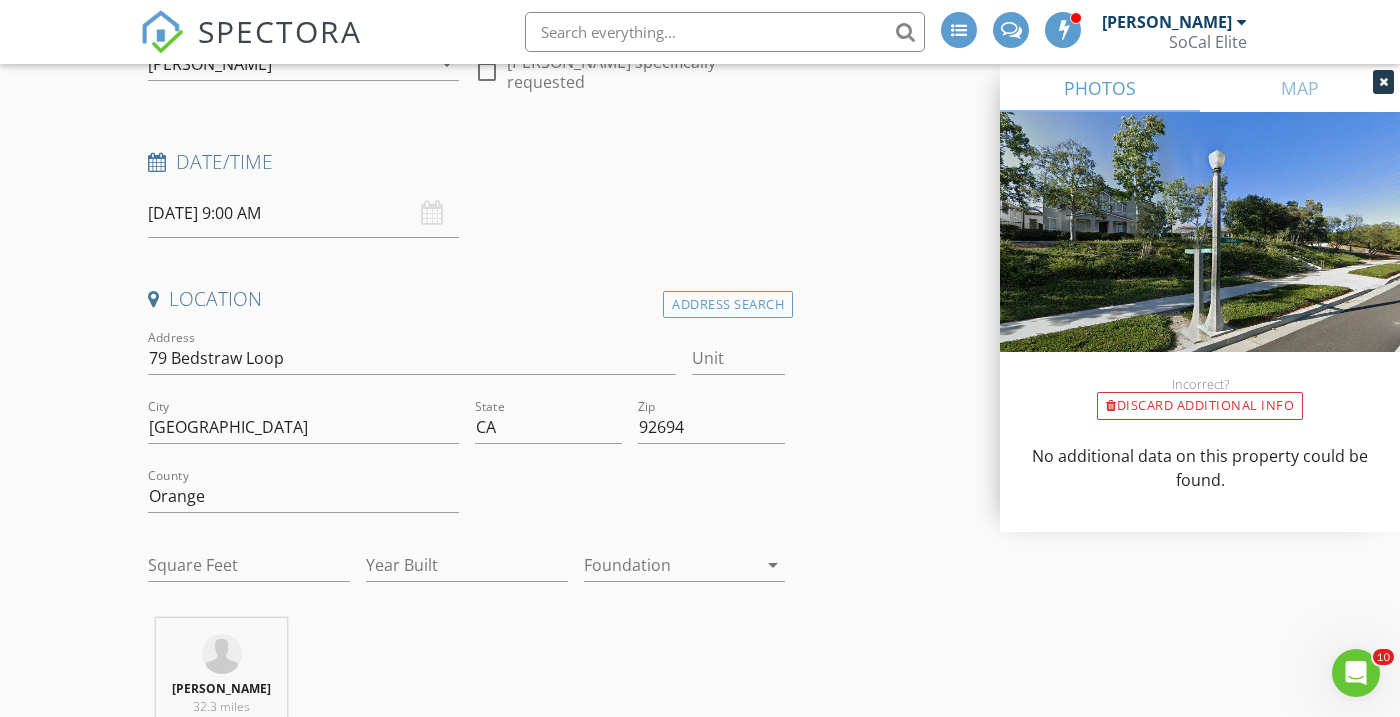 scroll, scrollTop: 338, scrollLeft: 0, axis: vertical 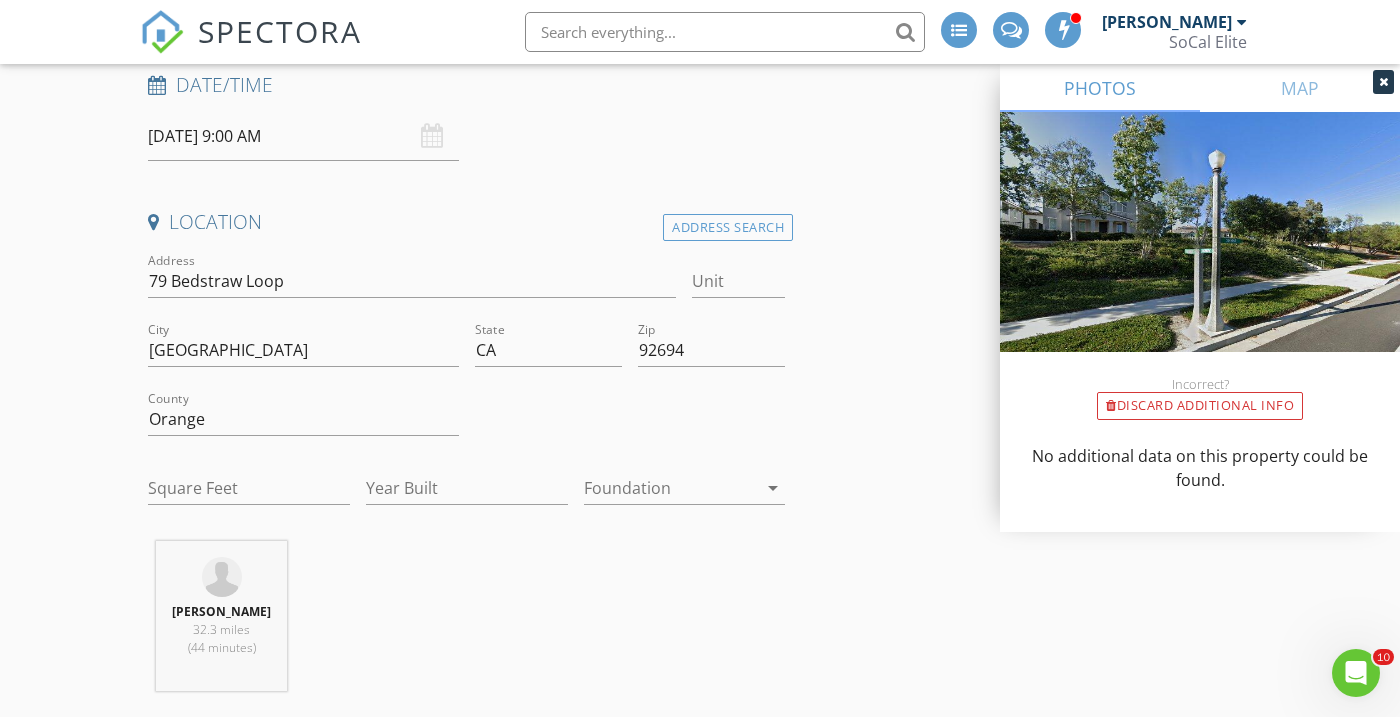 click at bounding box center (1200, 256) 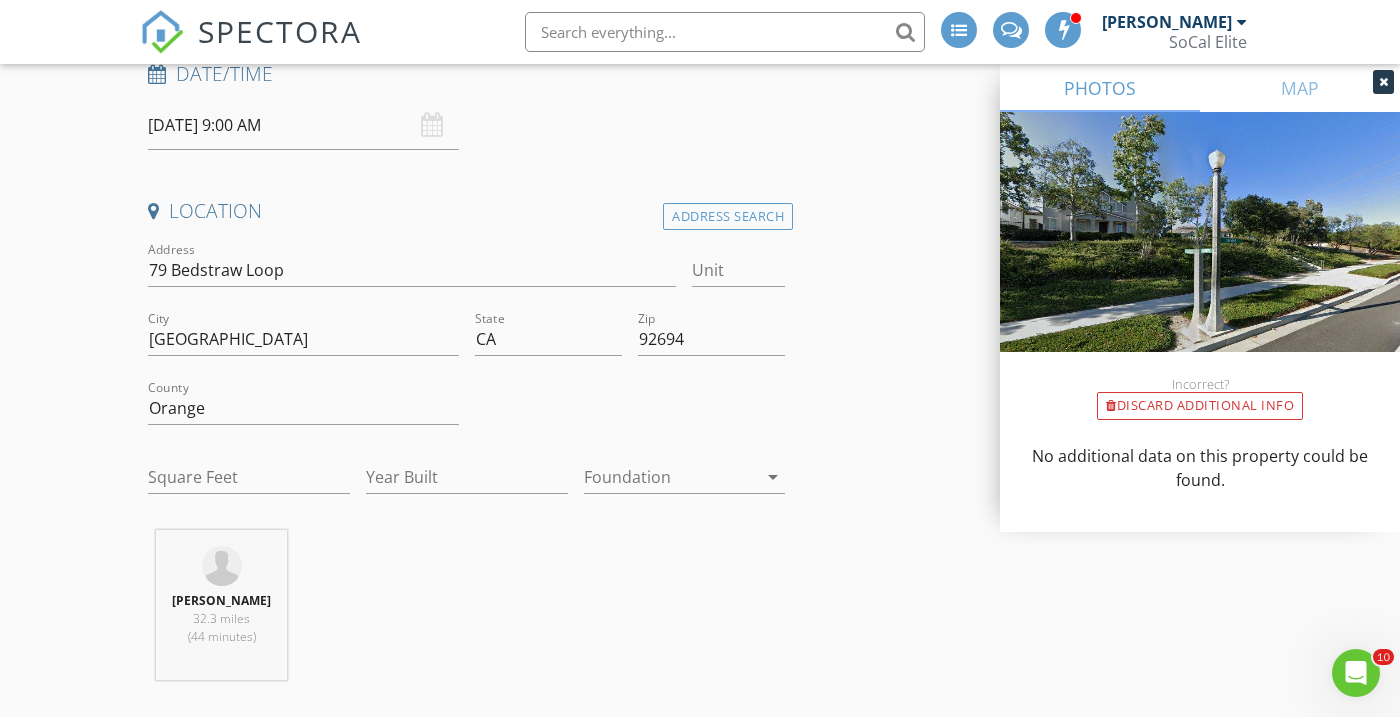 scroll, scrollTop: 365, scrollLeft: 0, axis: vertical 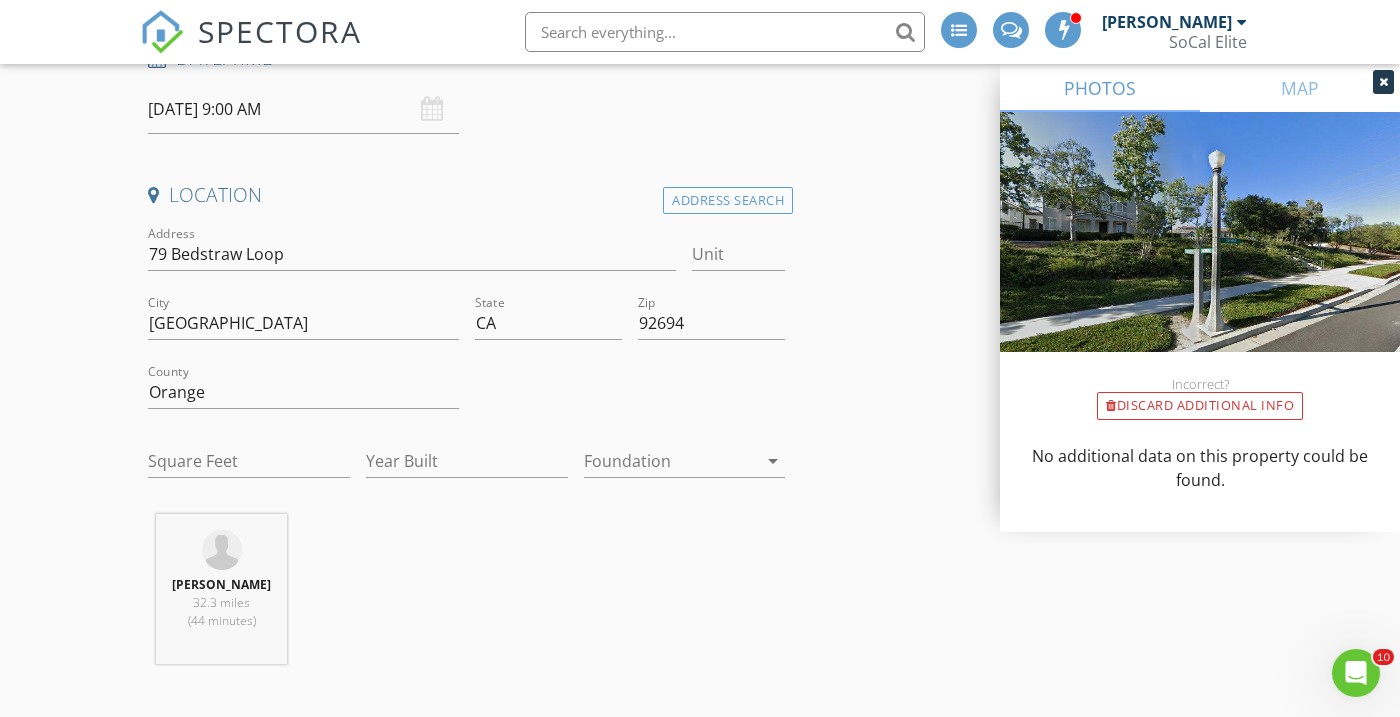 click at bounding box center (671, 461) 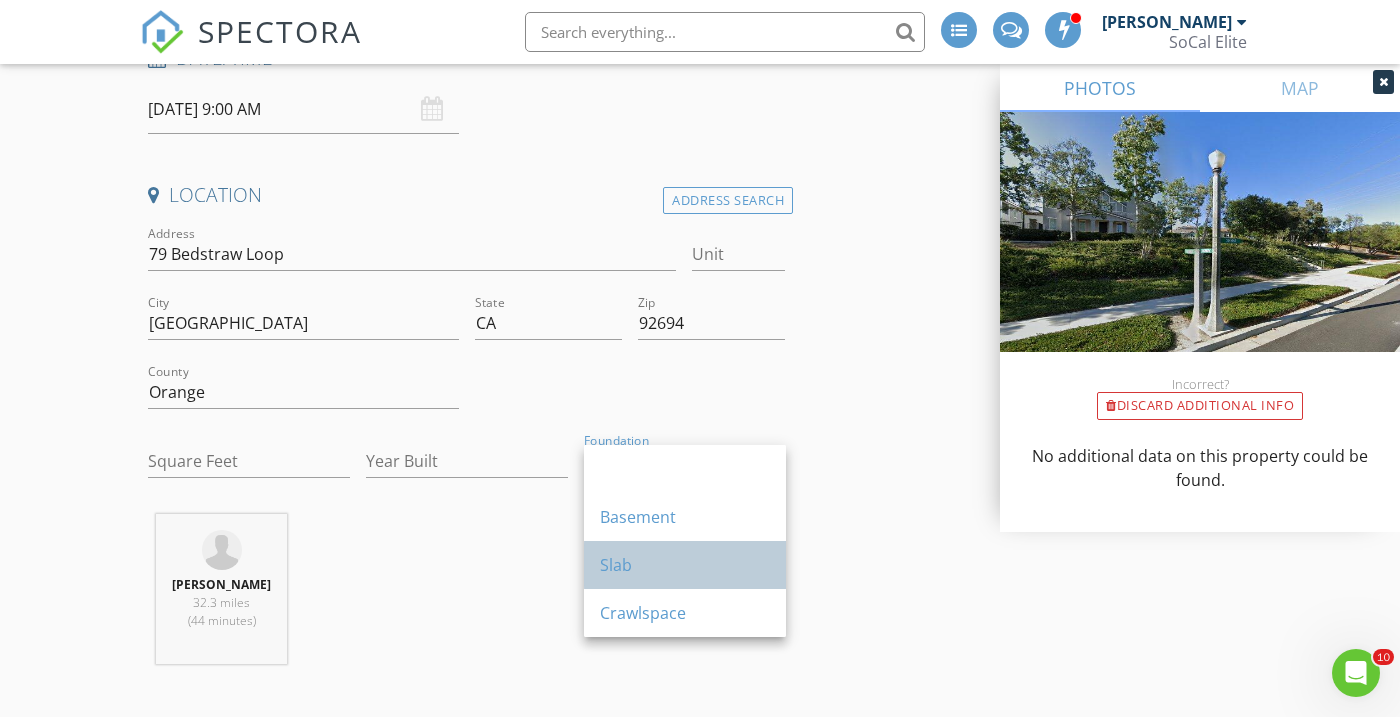 click on "Slab" at bounding box center (685, 565) 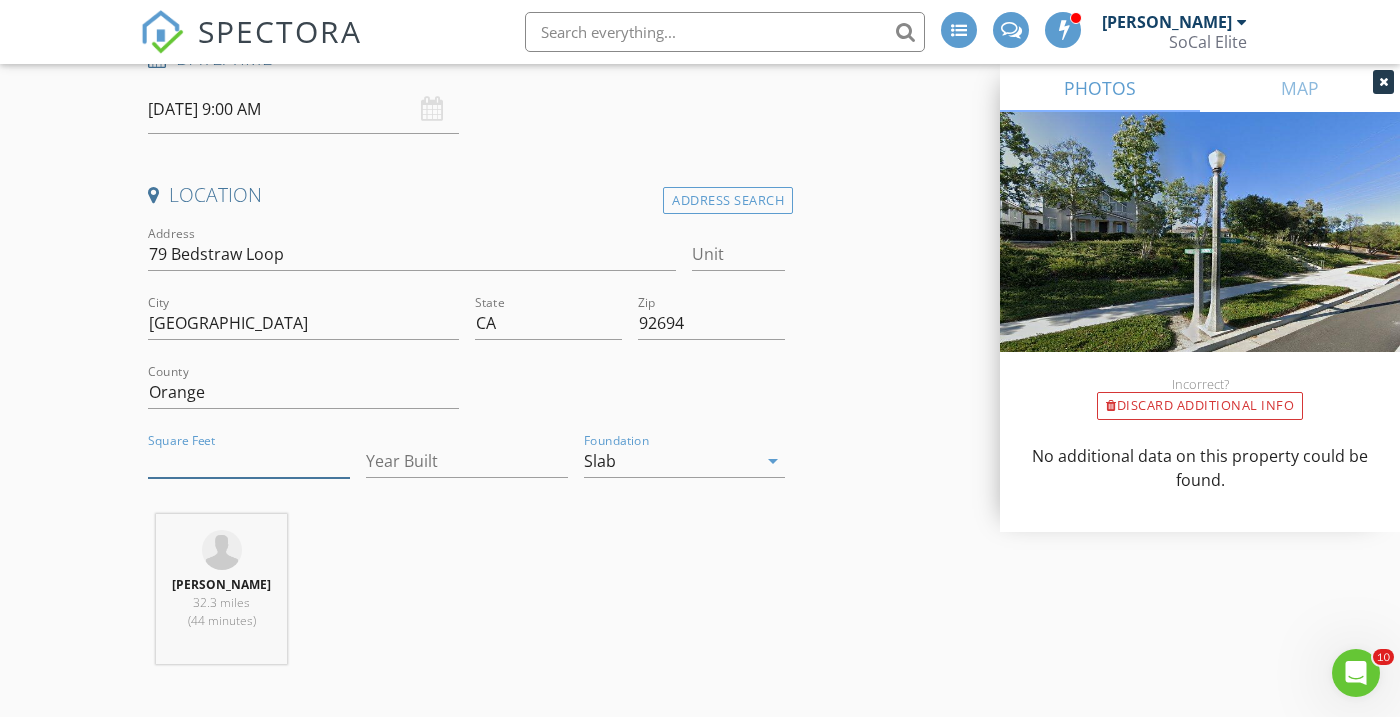 click on "Square Feet" at bounding box center [249, 461] 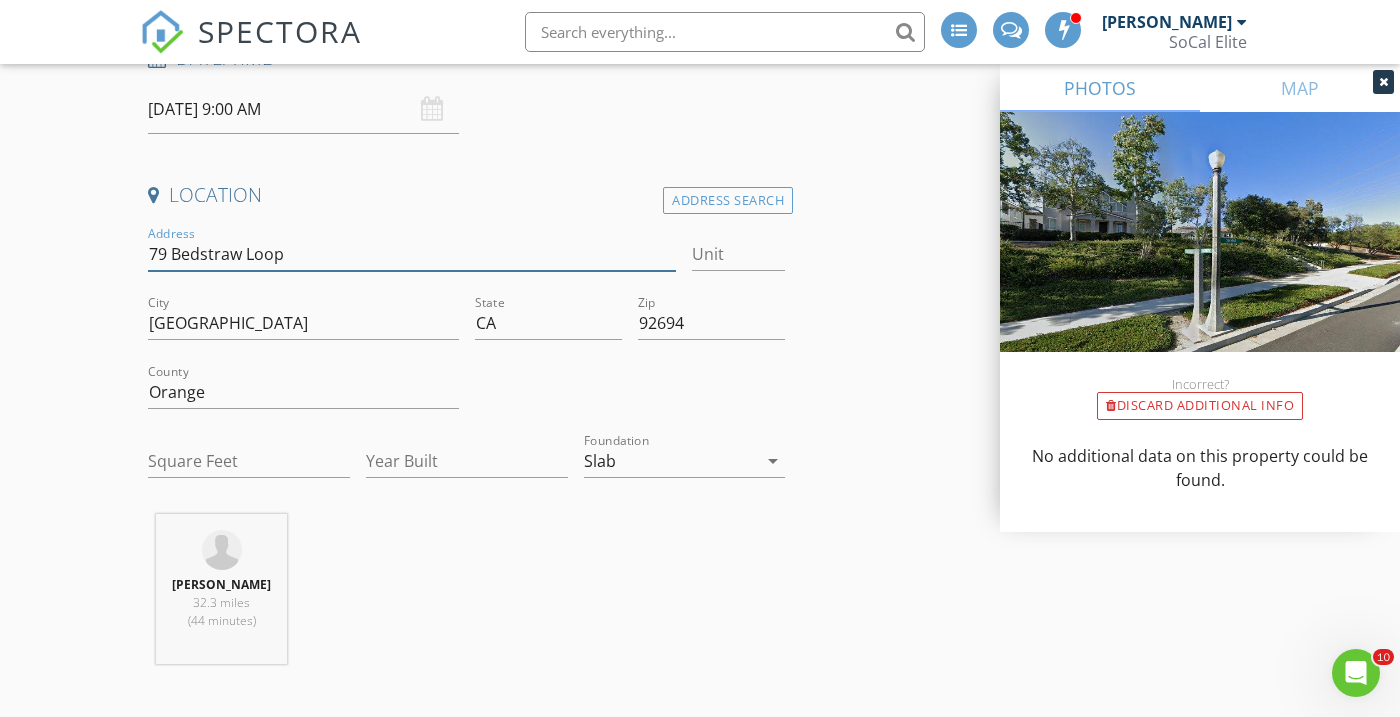 click on "79 Bedstraw Loop" at bounding box center (412, 254) 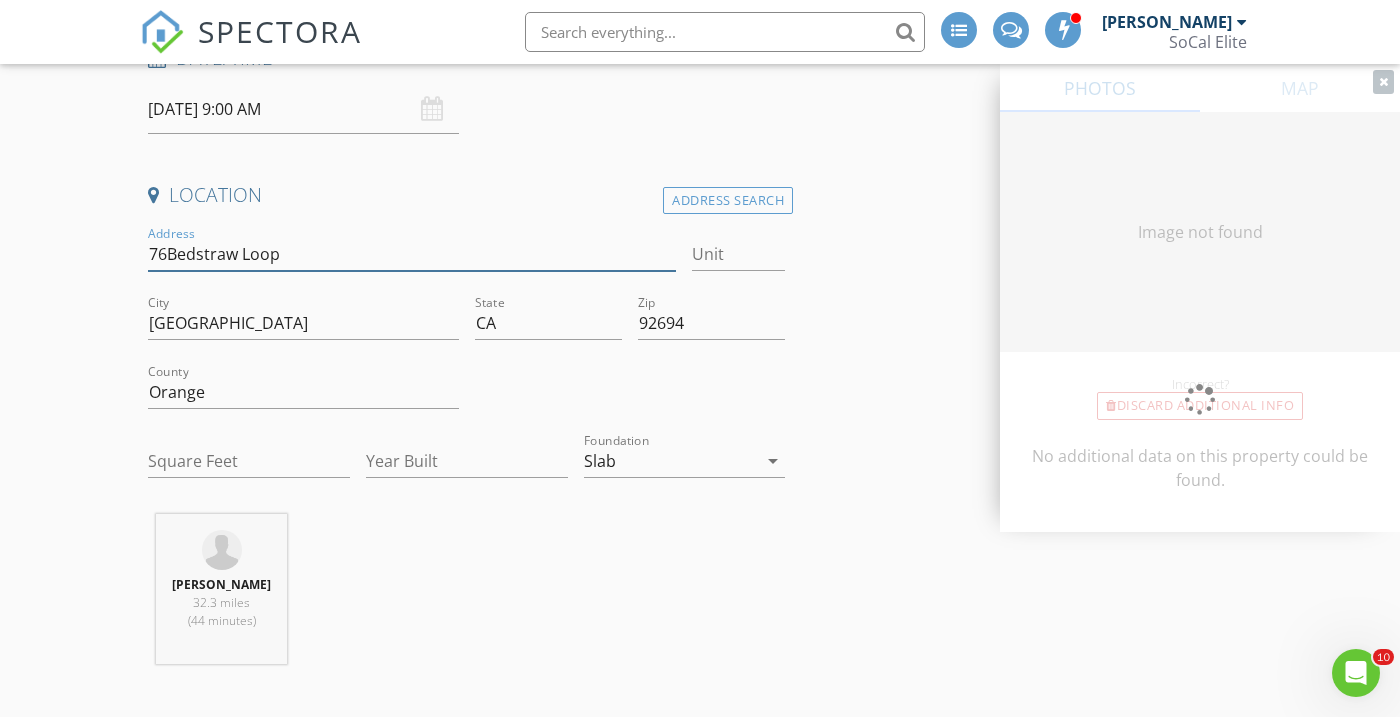 type on "76 Bedstraw Loop" 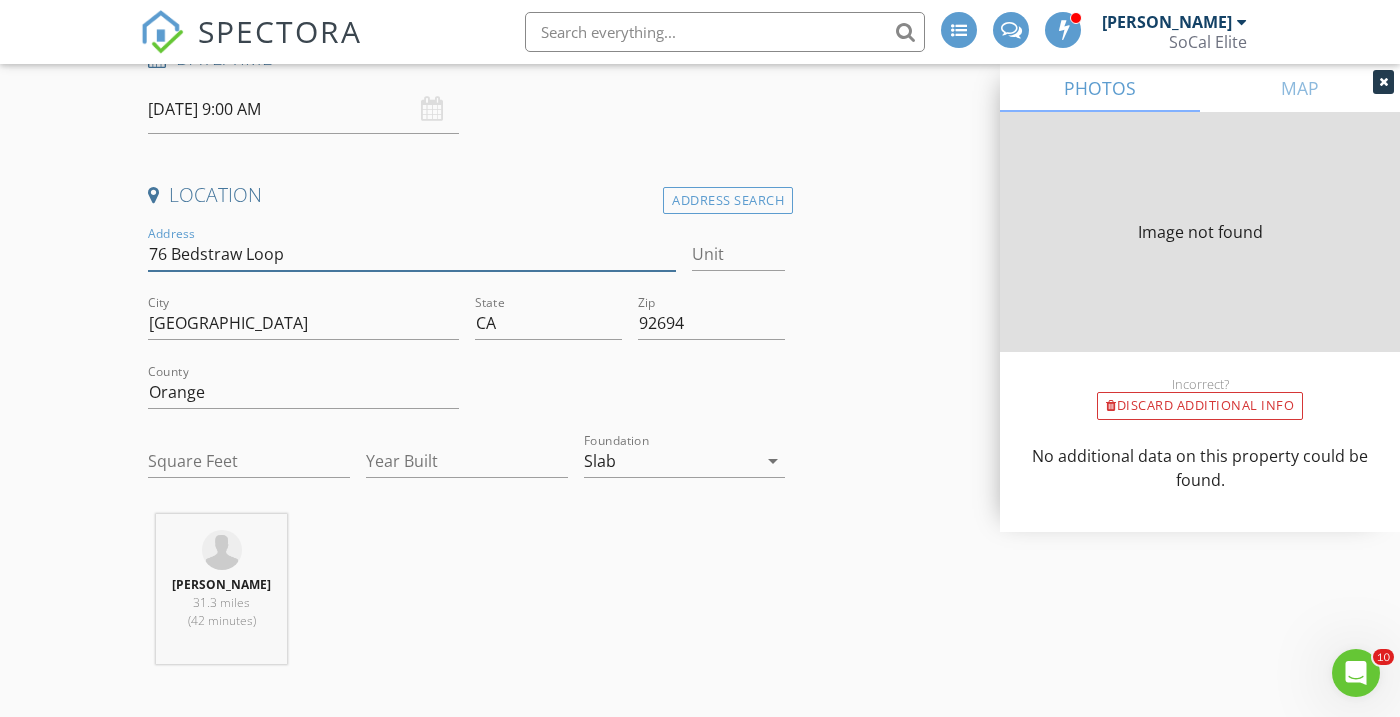 type on "2816" 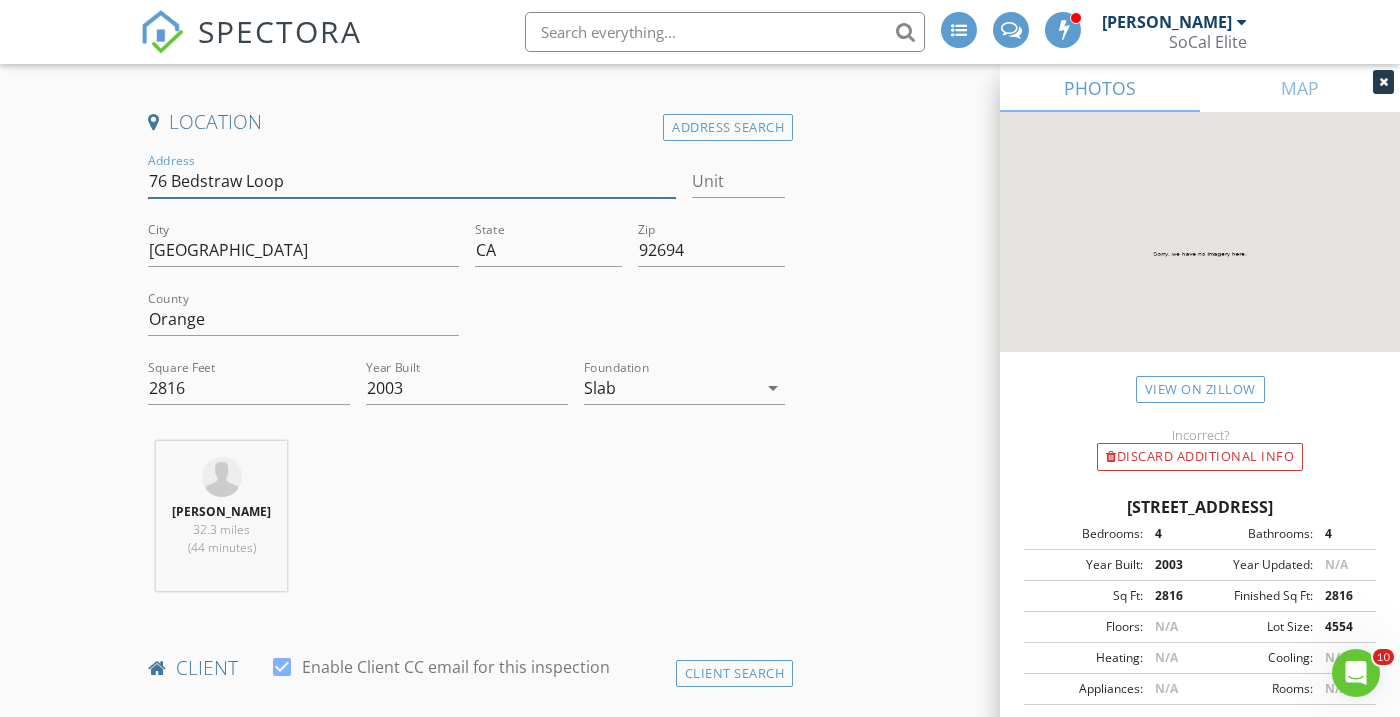 scroll, scrollTop: 434, scrollLeft: 0, axis: vertical 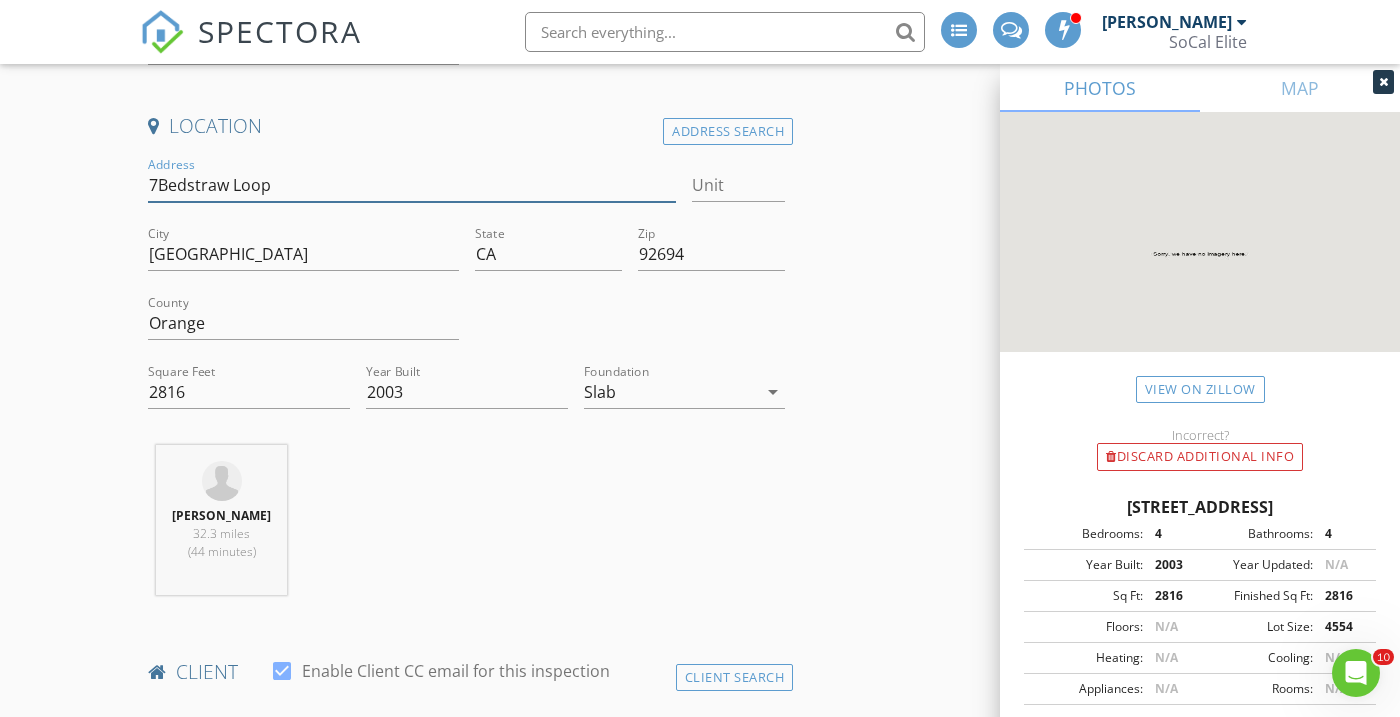 type on "79Bedstraw Loop" 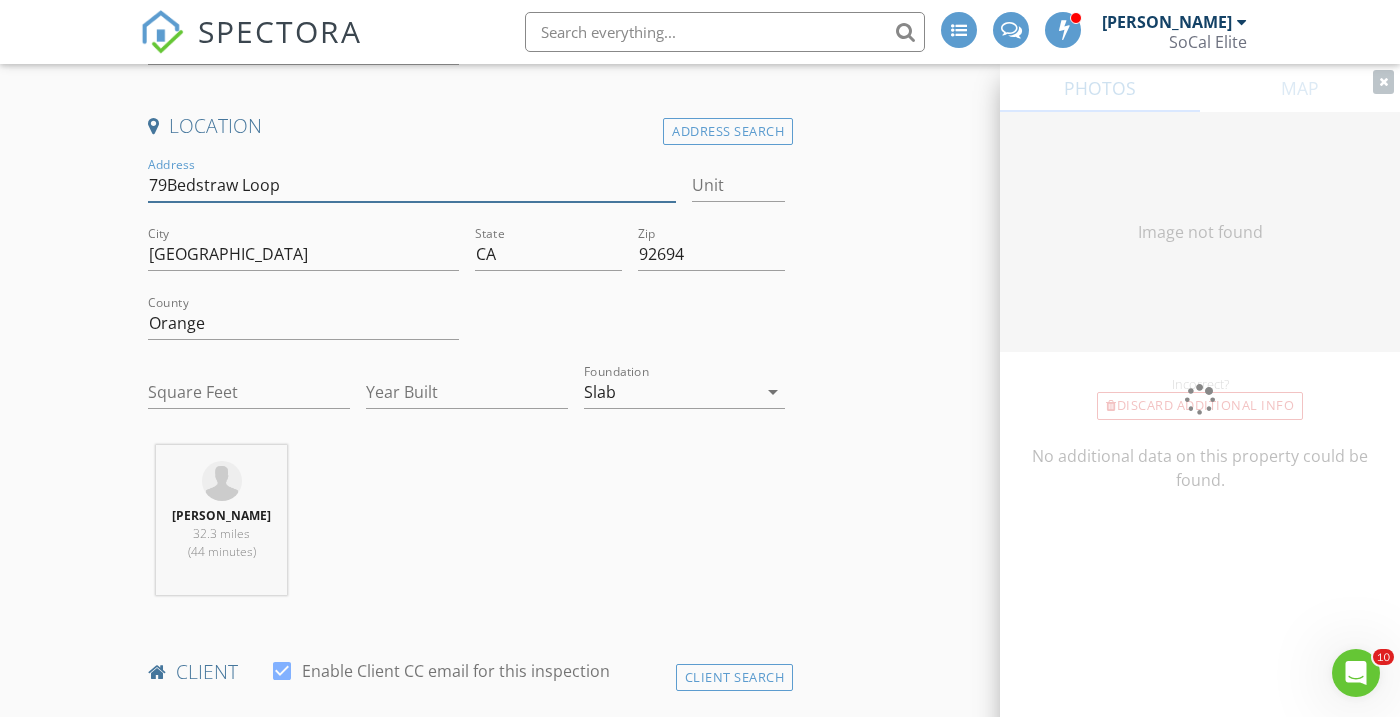 type on "79 Bedstraw Loop" 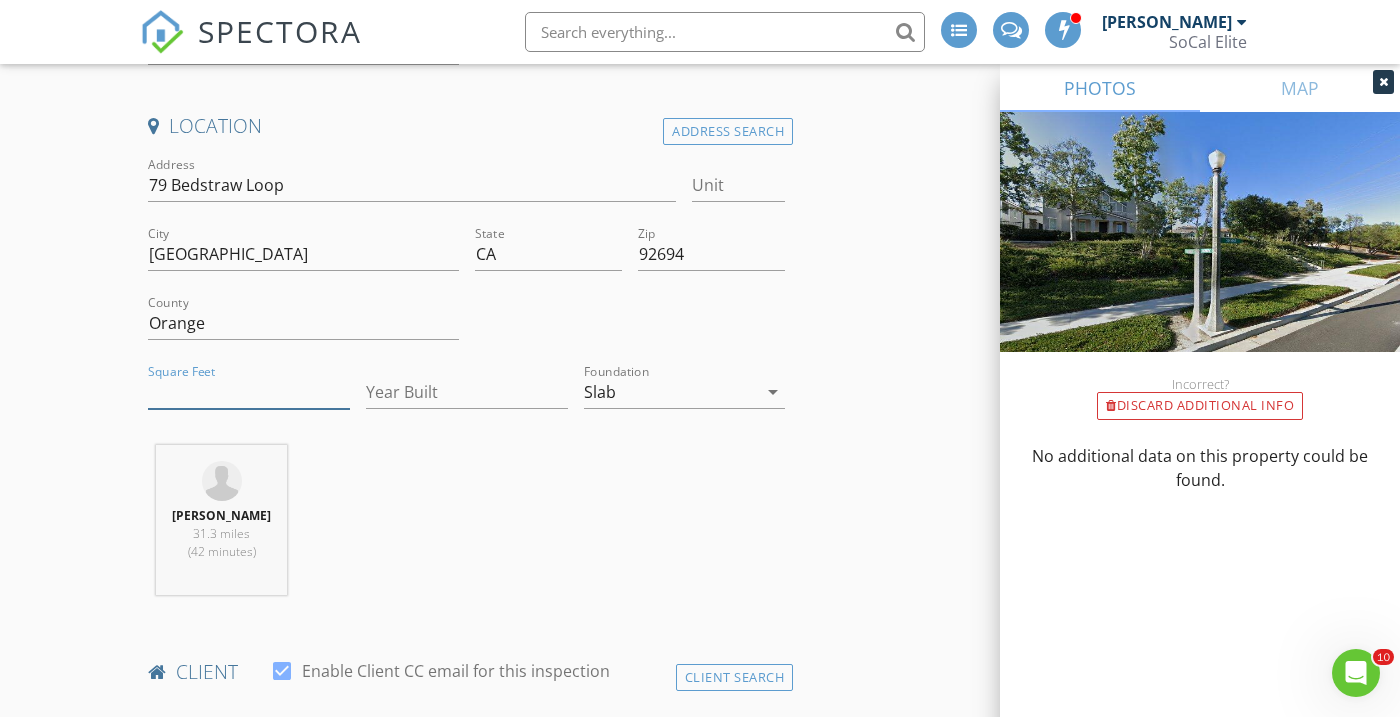 click on "Square Feet" at bounding box center (249, 392) 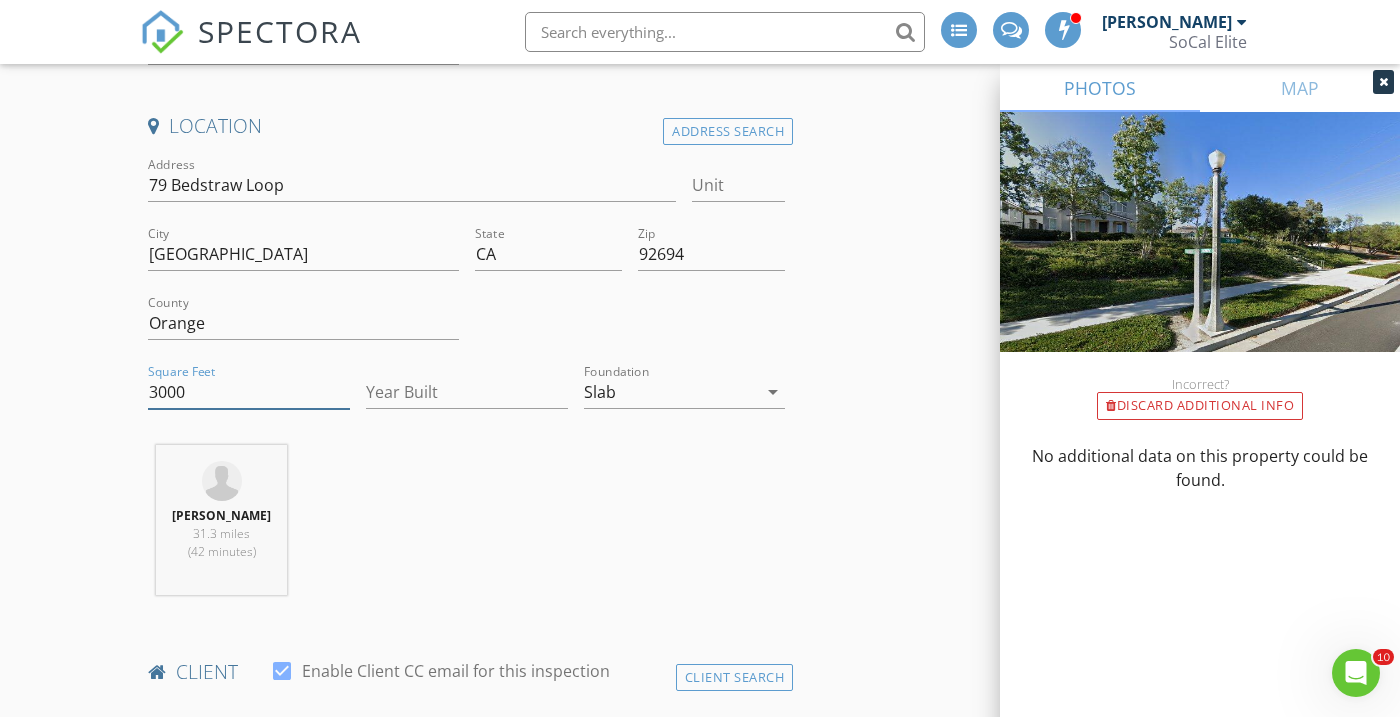 type on "3000" 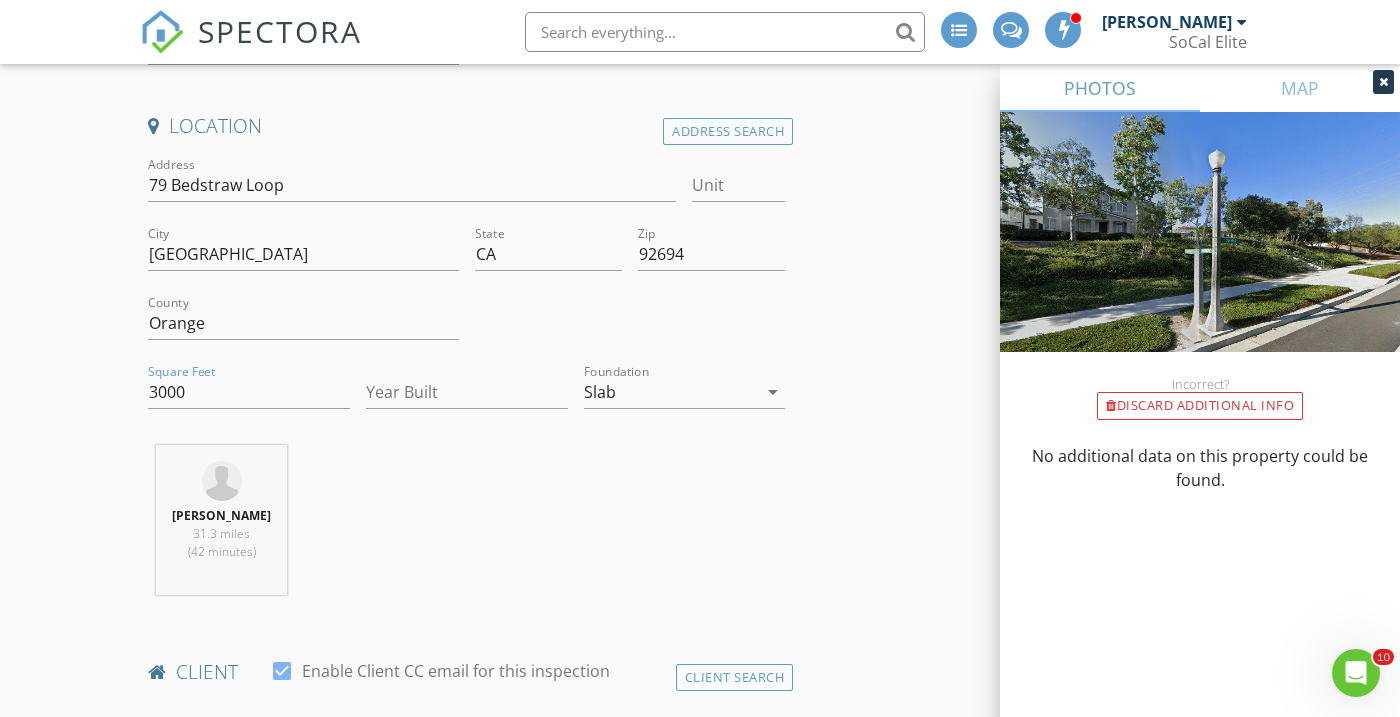 click on "Kalee Fonseca     31.3 miles     (42 minutes)" at bounding box center (466, 528) 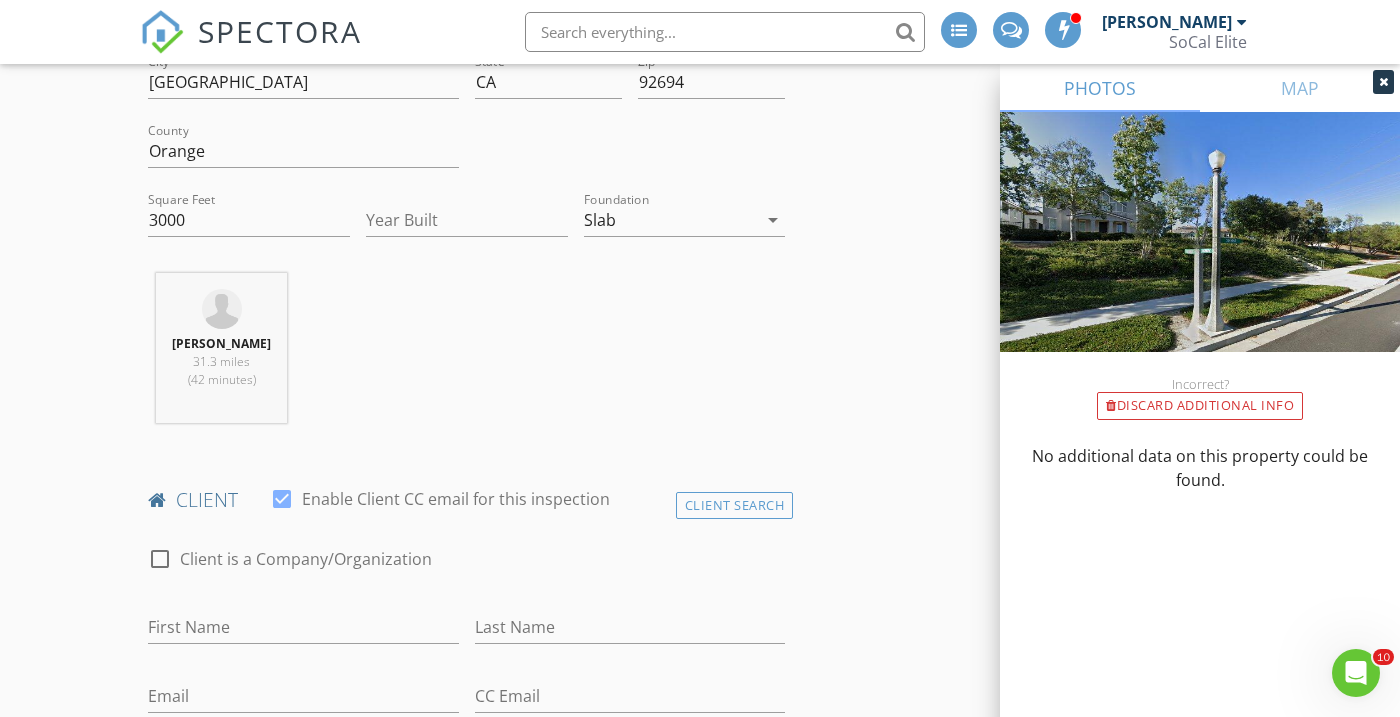scroll, scrollTop: 704, scrollLeft: 0, axis: vertical 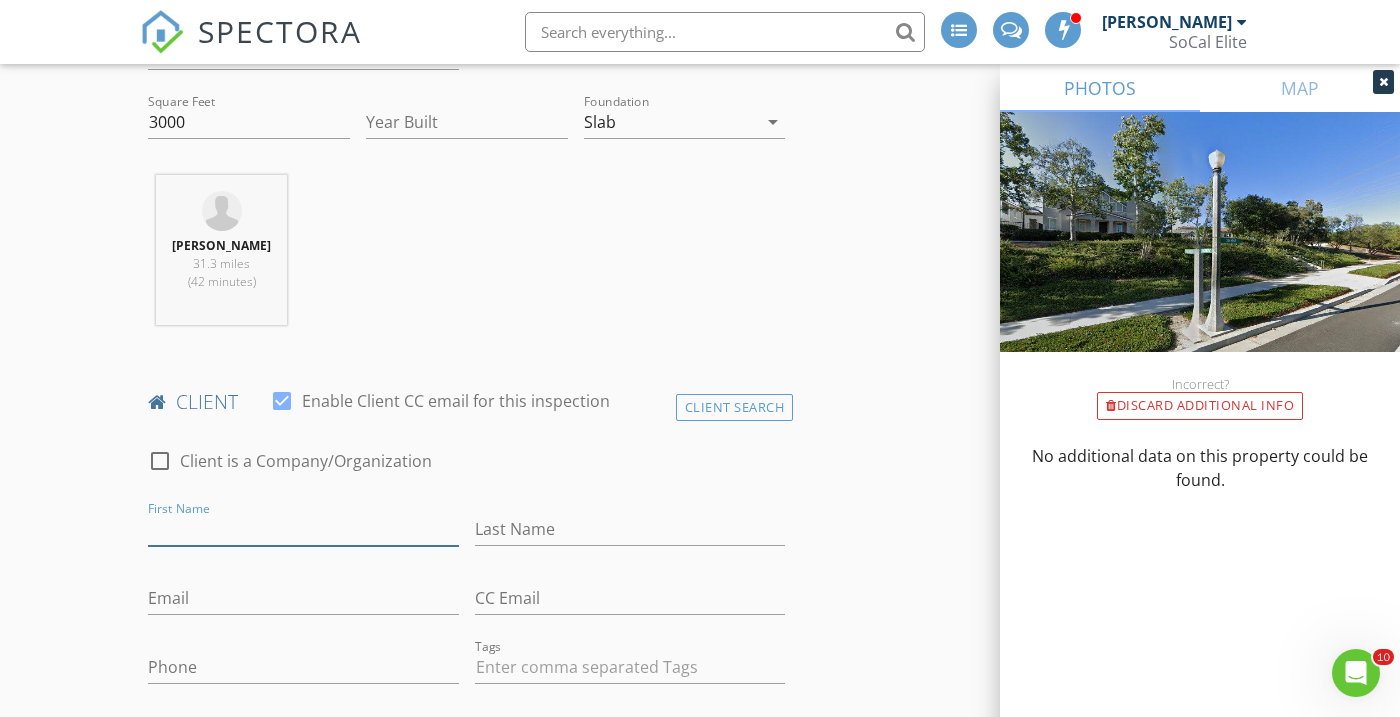 click on "First Name" at bounding box center (303, 529) 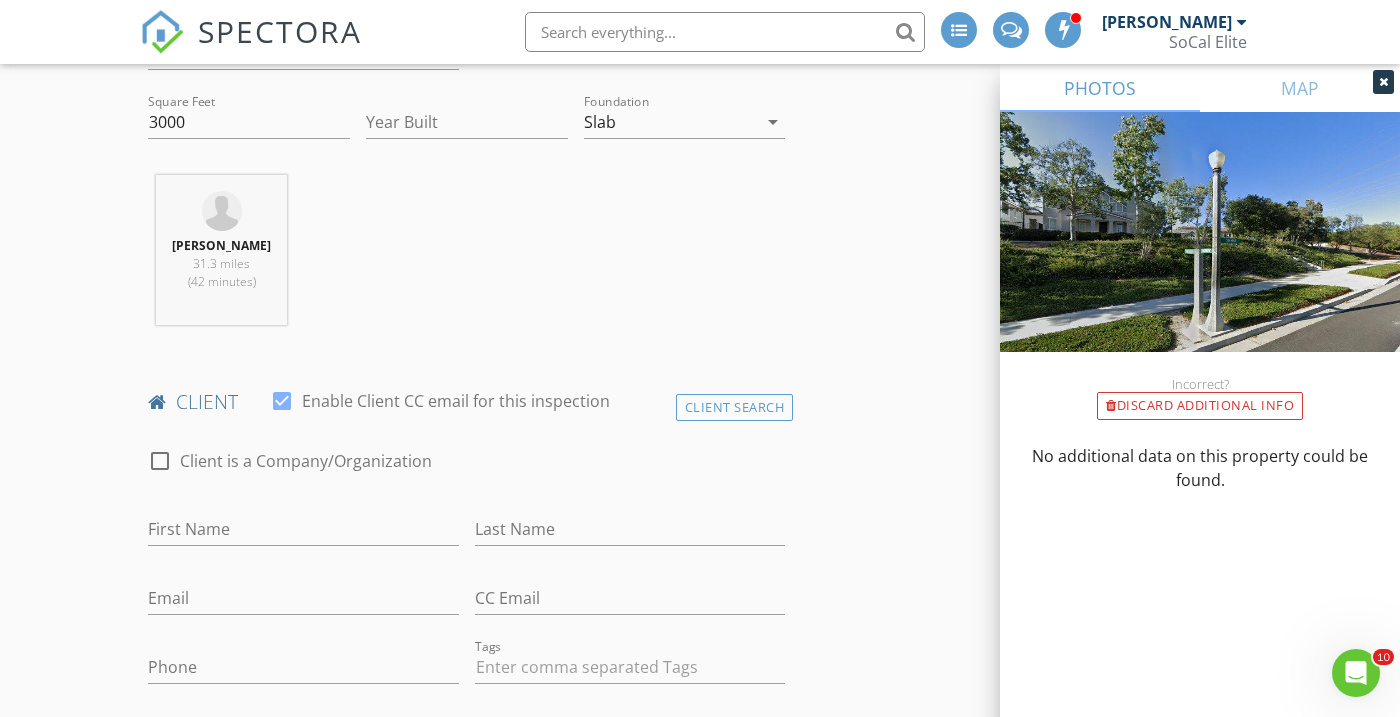 click on "New Inspection
INSPECTOR(S)
check_box   Kalee Fonseca   PRIMARY   Kalee Fonseca arrow_drop_down   check_box_outline_blank Kalee Fonseca specifically requested
Date/Time
07/11/2025 9:00 AM
Location
Address Search       Address 79 Bedstraw Loop   Unit   City Ladera Ranch   State CA   Zip 92694   County Orange     Square Feet 3000   Year Built   Foundation Slab arrow_drop_down     Kalee Fonseca     31.3 miles     (42 minutes)
client
check_box Enable Client CC email for this inspection   Client Search     check_box_outline_blank Client is a Company/Organization     First Name   Last Name   Email   CC Email   Phone         Tags         Notes   Private Notes
ADD ADDITIONAL client
SERVICES
check_box_outline_blank   Residential Inspection   check_box_outline_blank" at bounding box center (700, 1263) 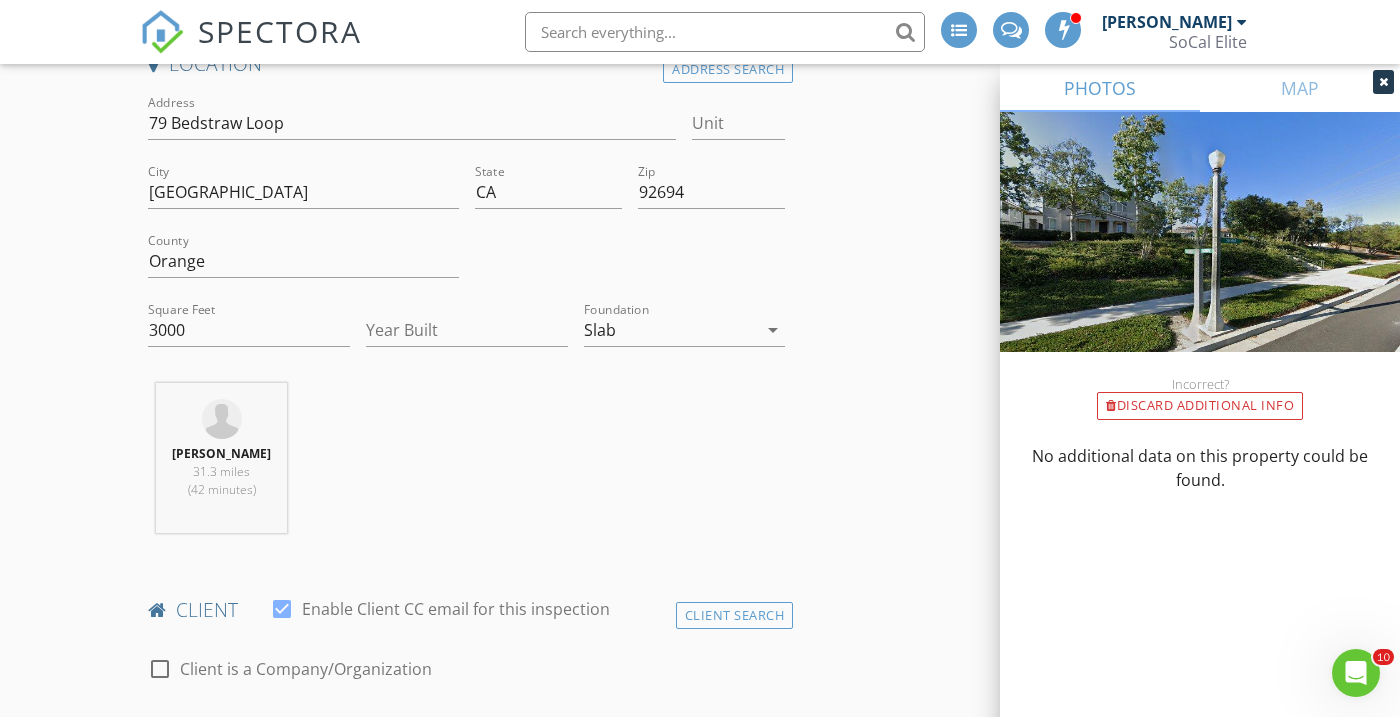 scroll, scrollTop: 413, scrollLeft: 0, axis: vertical 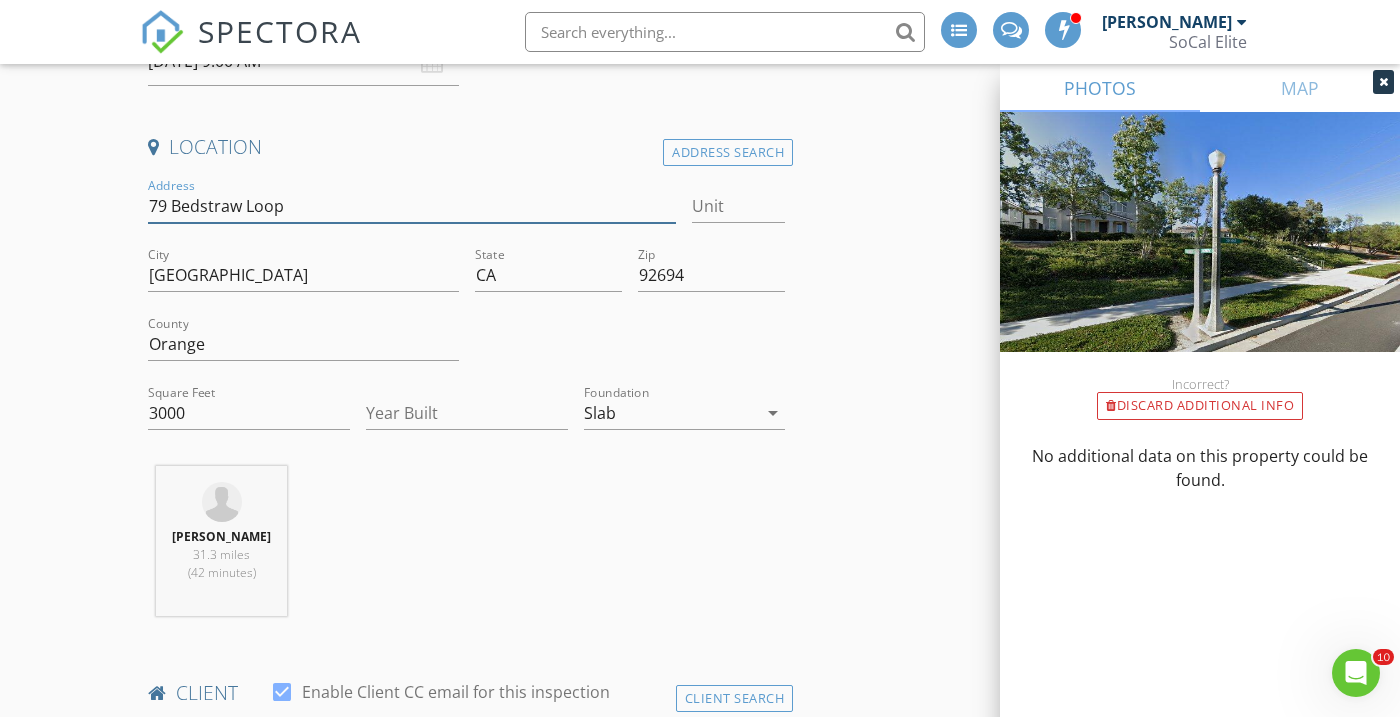 click on "79 Bedstraw Loop" at bounding box center [412, 206] 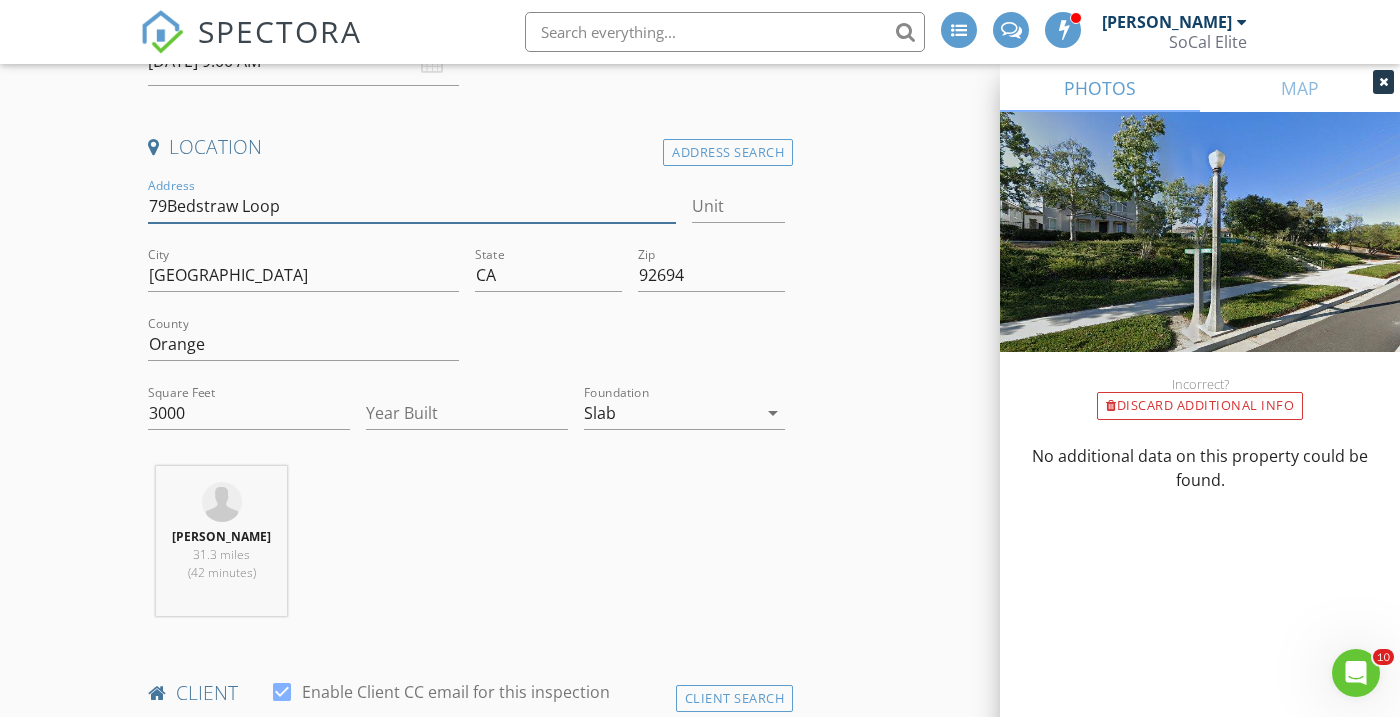 type 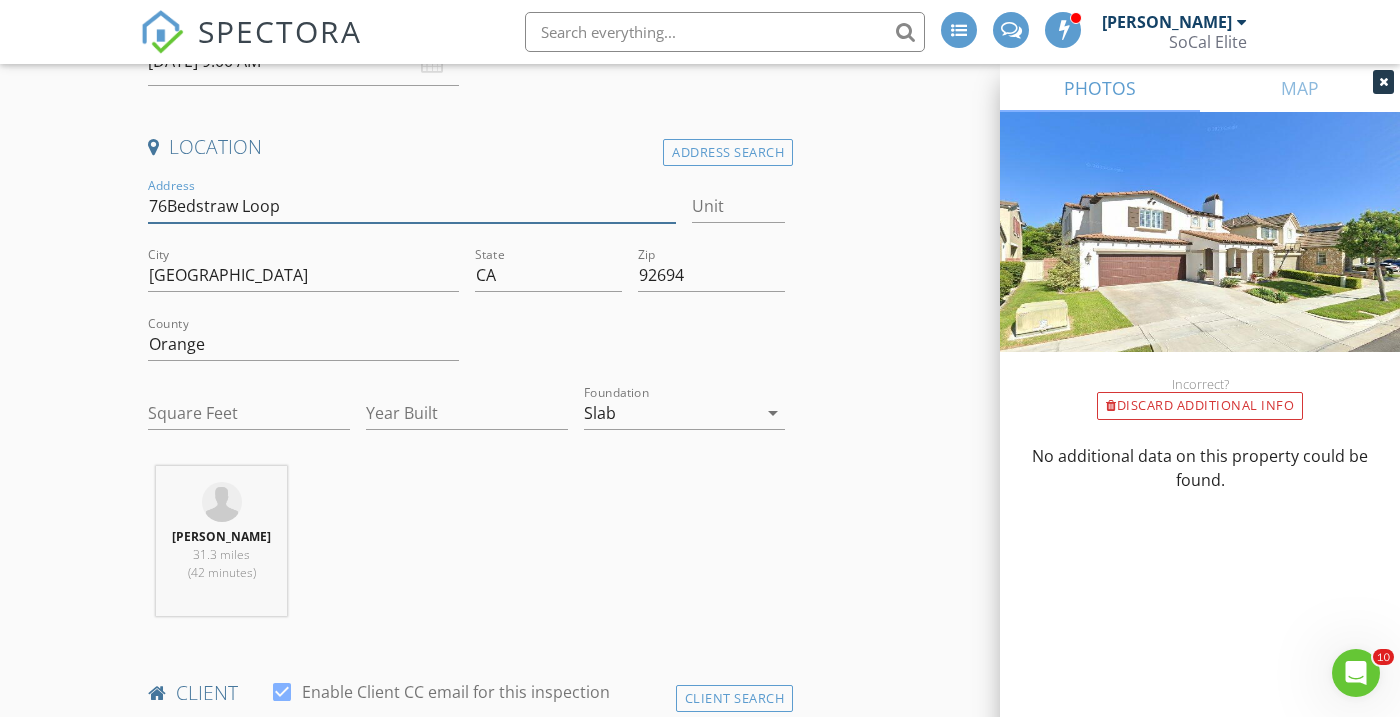 type on "76 Bedstraw Loop" 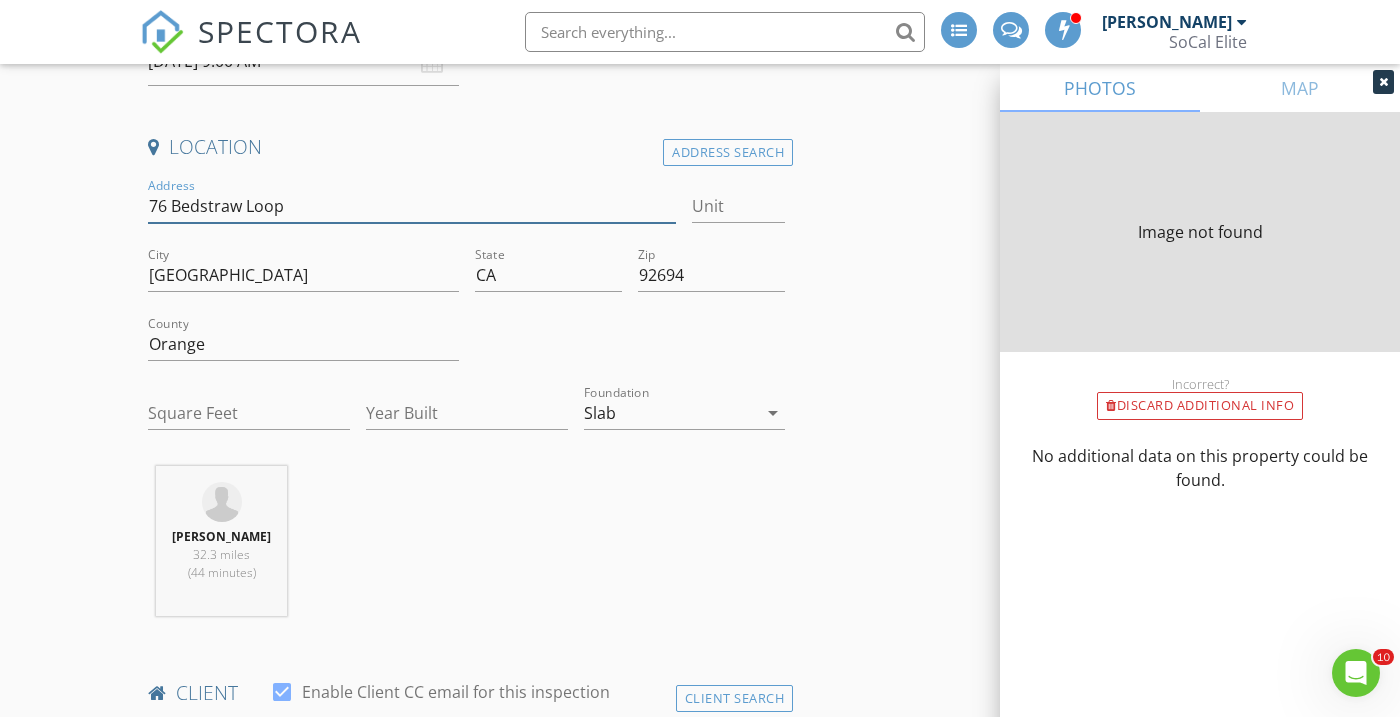 type on "2816" 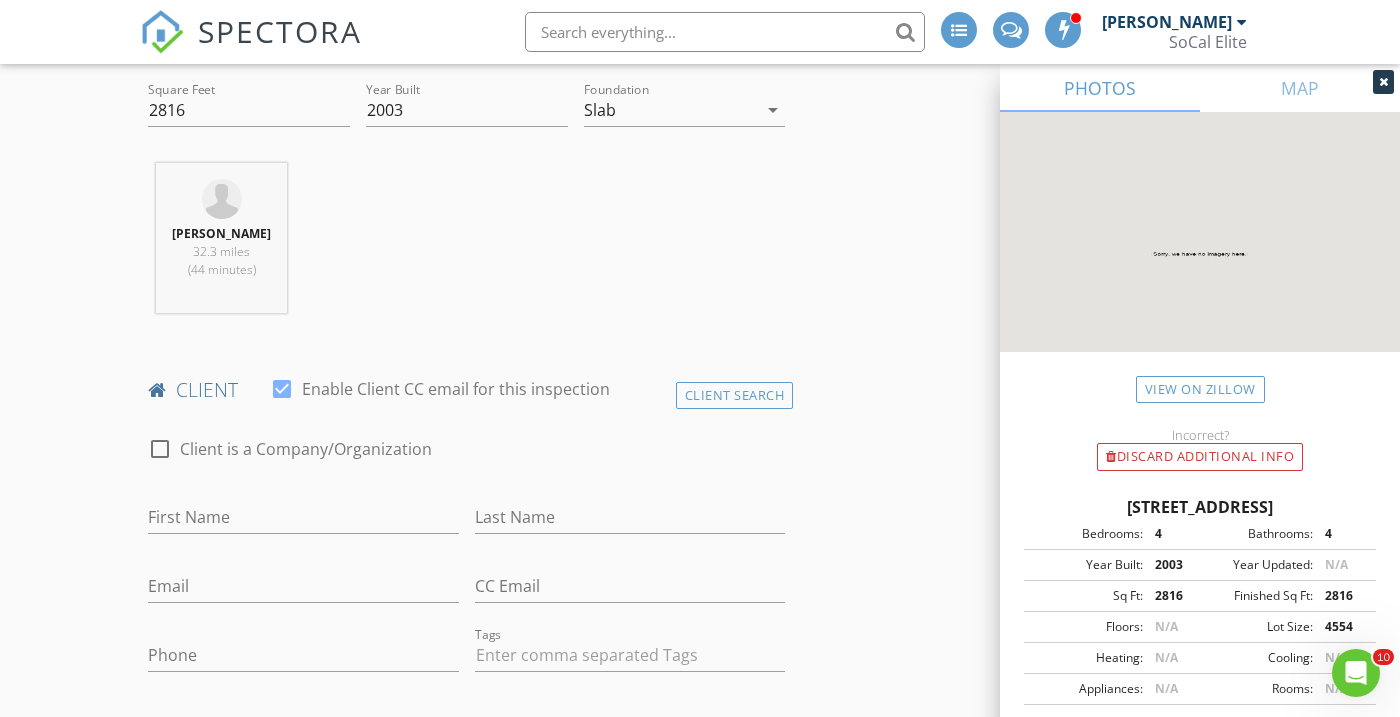 scroll, scrollTop: 719, scrollLeft: 0, axis: vertical 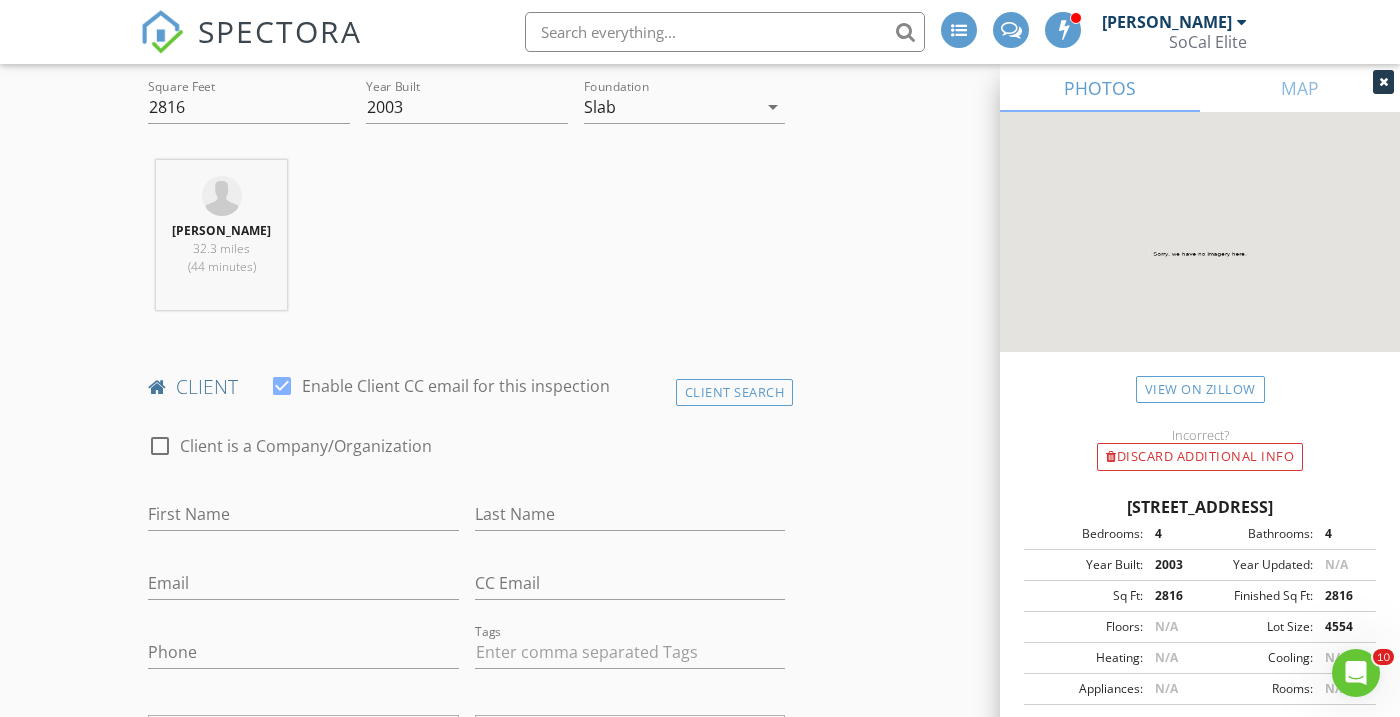 type on "76 Bedstraw Loop" 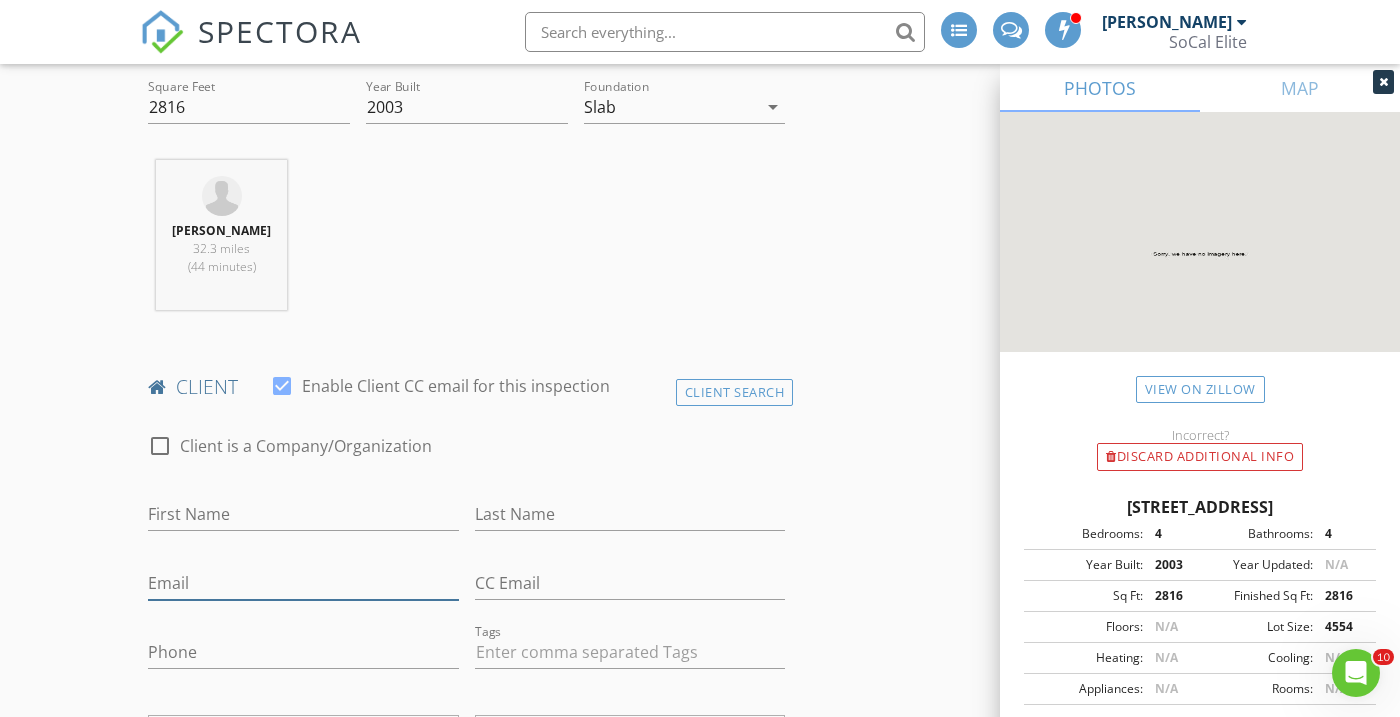 click on "Email" at bounding box center (303, 583) 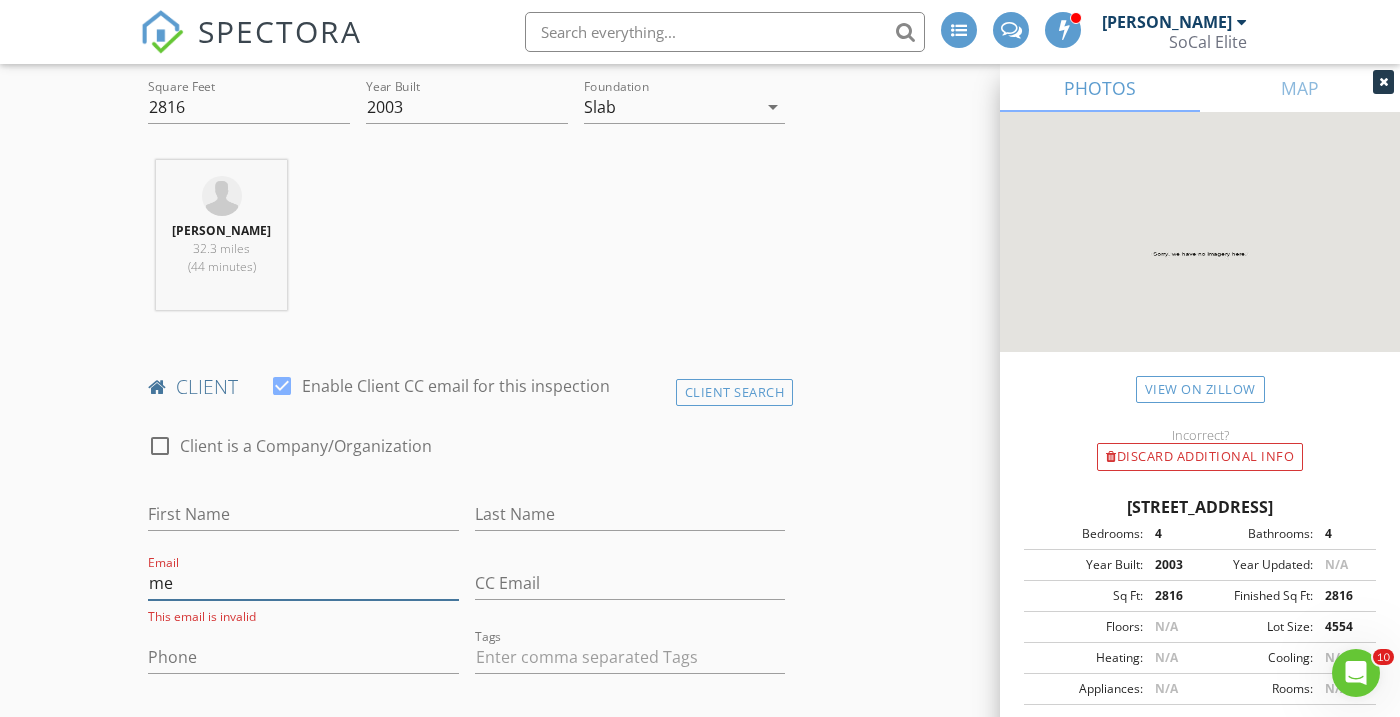 type on "m" 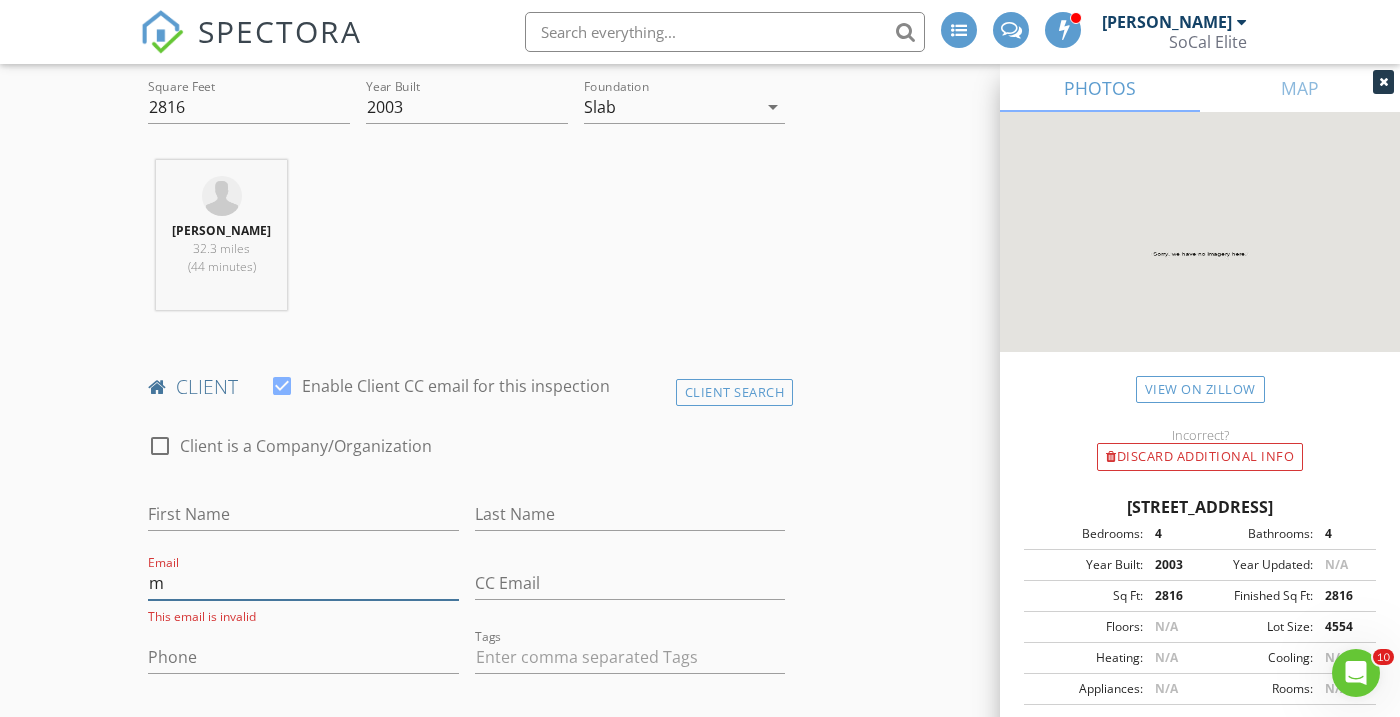 type 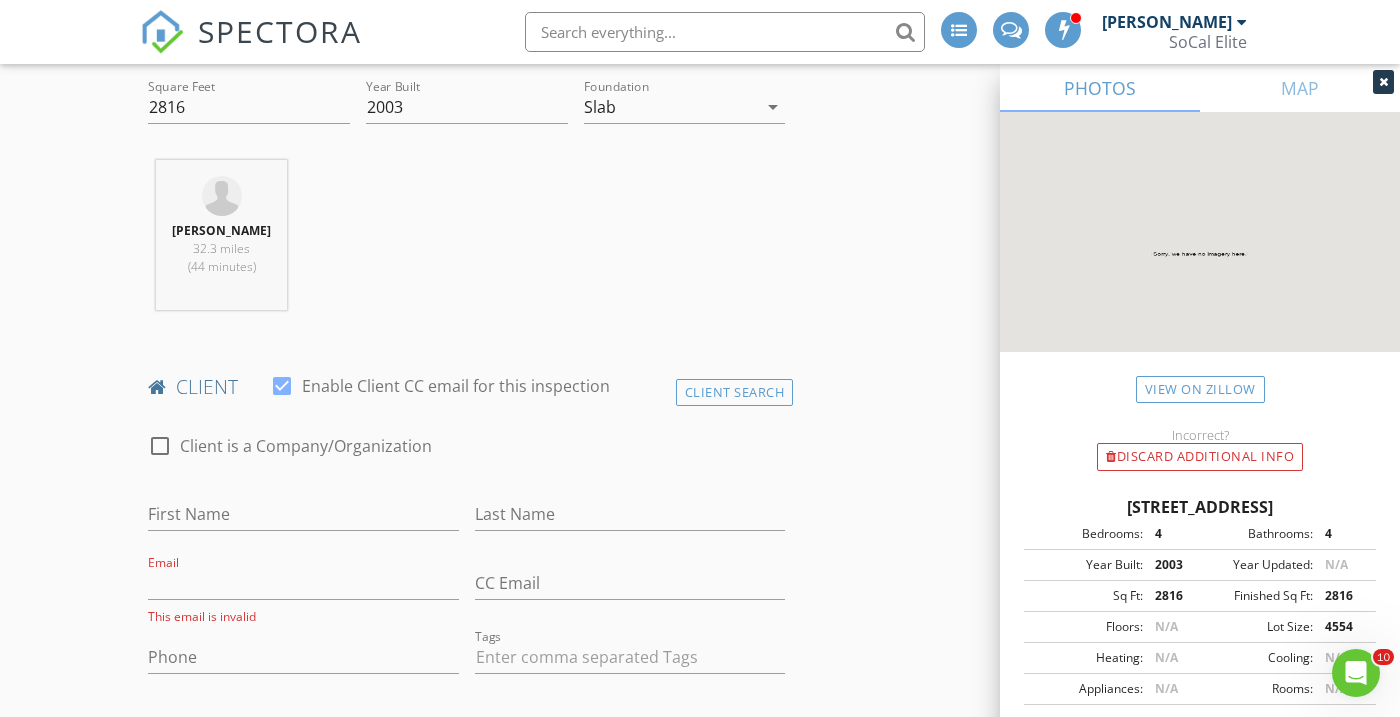 click on "New Inspection
INSPECTOR(S)
check_box   Kalee Fonseca   PRIMARY   Kalee Fonseca arrow_drop_down   check_box_outline_blank Kalee Fonseca specifically requested
Date/Time
07/11/2025 9:00 AM
Location
Address Search       Address 76 Bedstraw Loop   Unit   City Ladera Ranch   State CA   Zip 92694   County Orange     Square Feet 2816   Year Built 2003   Foundation Slab arrow_drop_down     Kalee Fonseca     32.3 miles     (44 minutes)
client
check_box Enable Client CC email for this inspection   Client Search     check_box_outline_blank Client is a Company/Organization     First Name   Last Name   Email This email is invalid   CC Email   Phone         Tags         Notes   Private Notes
ADD ADDITIONAL client
SERVICES
check_box_outline_blank   Residential Inspection" at bounding box center (700, 1251) 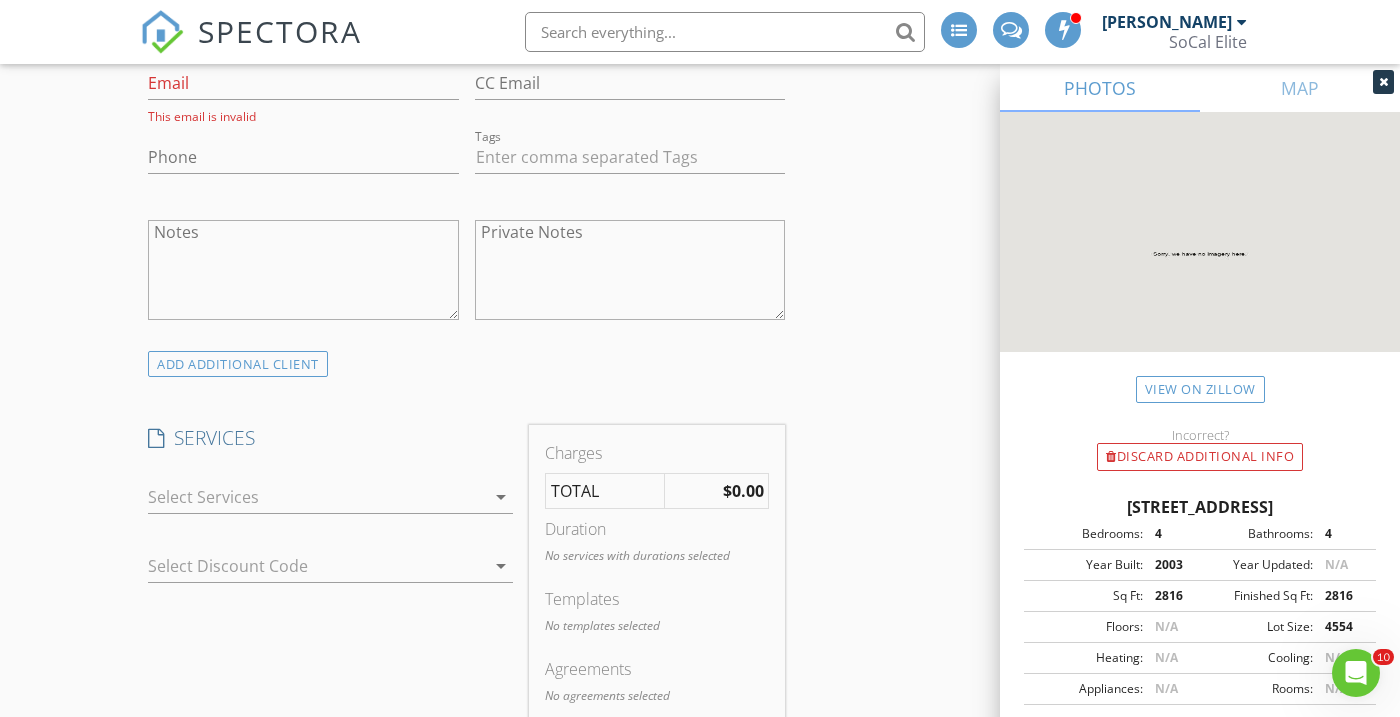scroll, scrollTop: 1250, scrollLeft: 0, axis: vertical 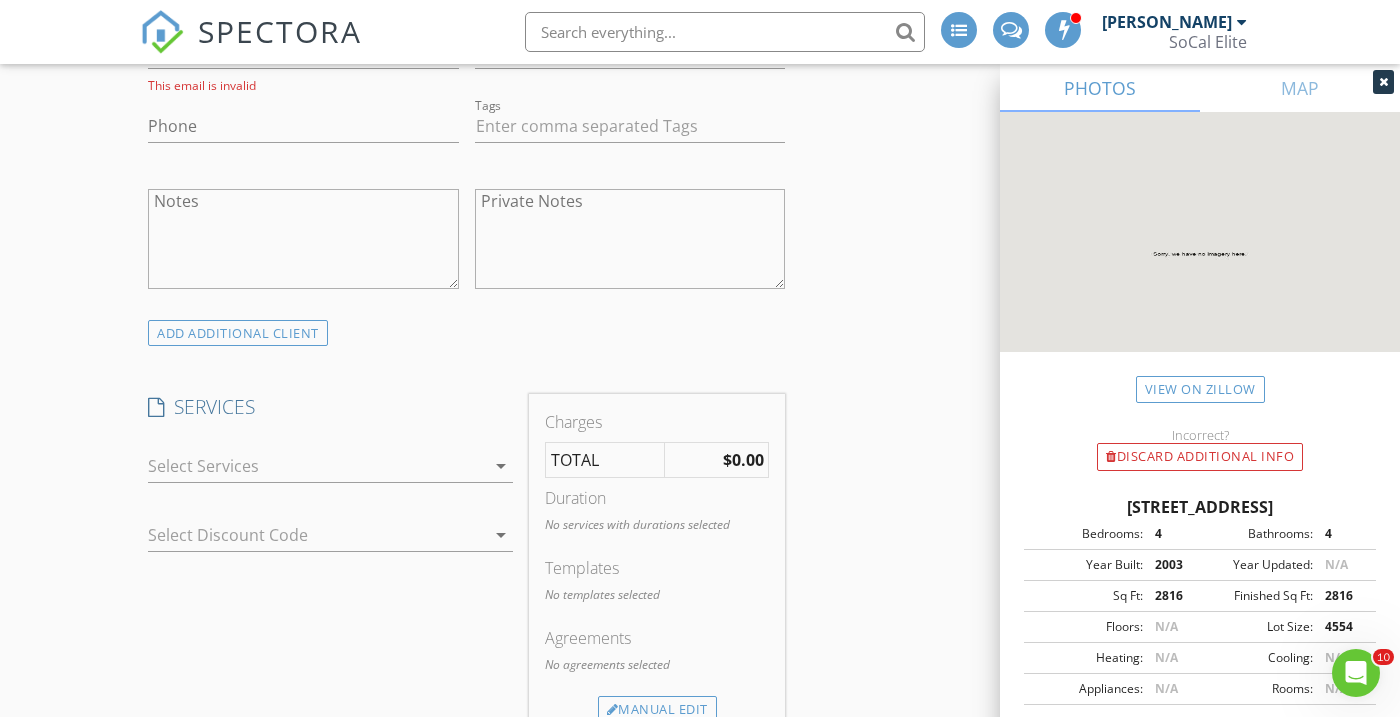 click at bounding box center (316, 466) 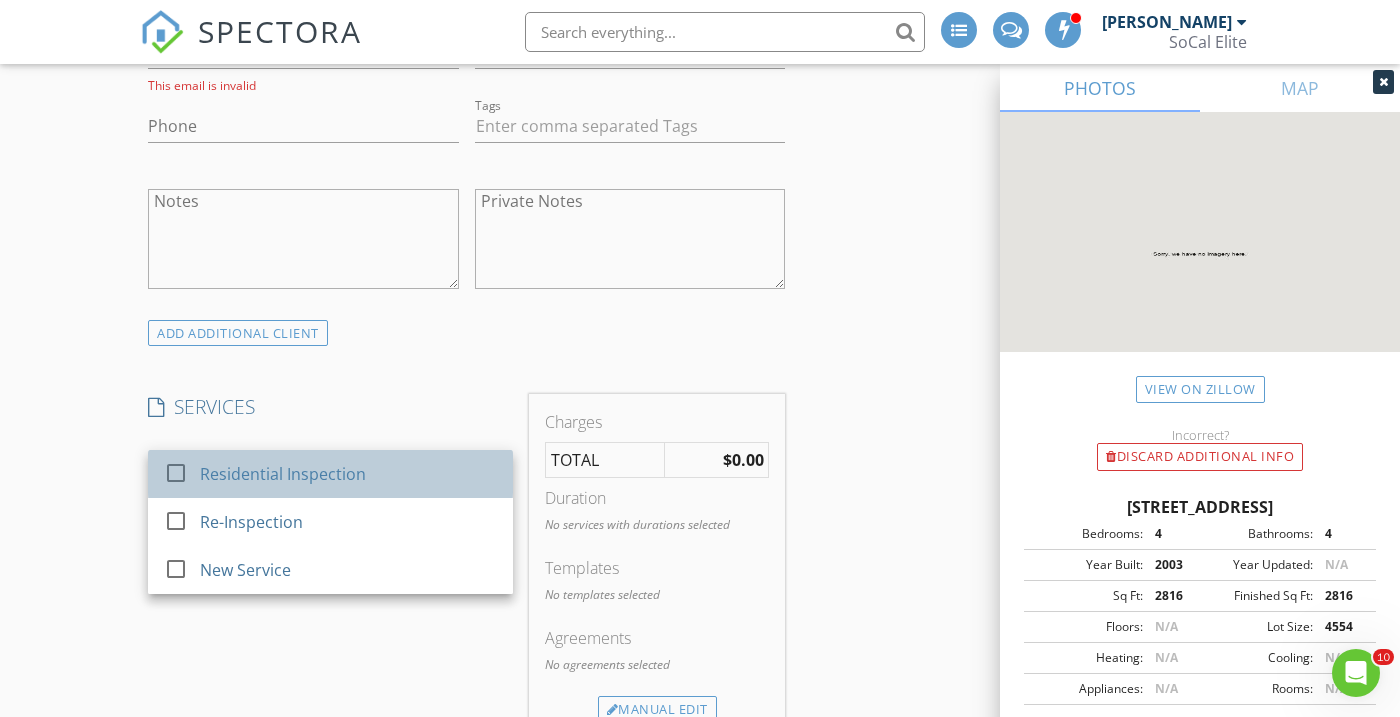 click on "Residential Inspection" at bounding box center (283, 474) 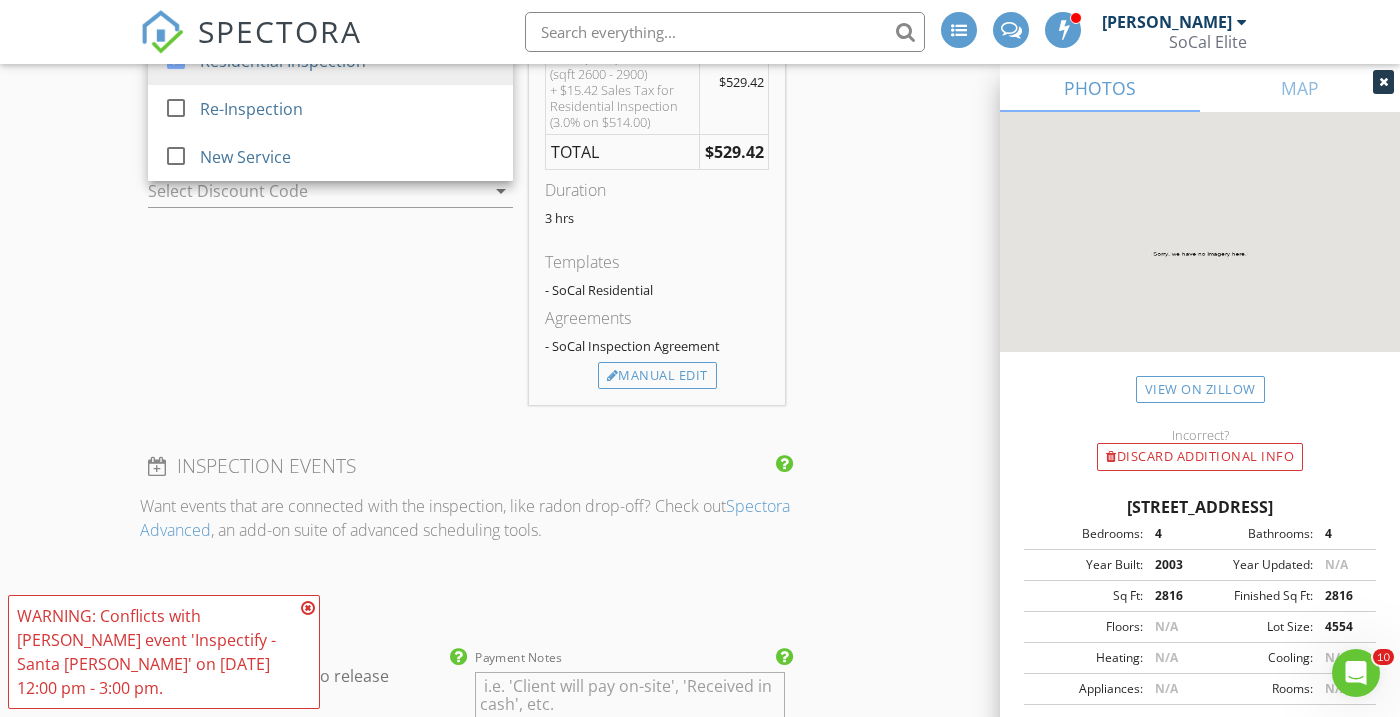 scroll, scrollTop: 1687, scrollLeft: 0, axis: vertical 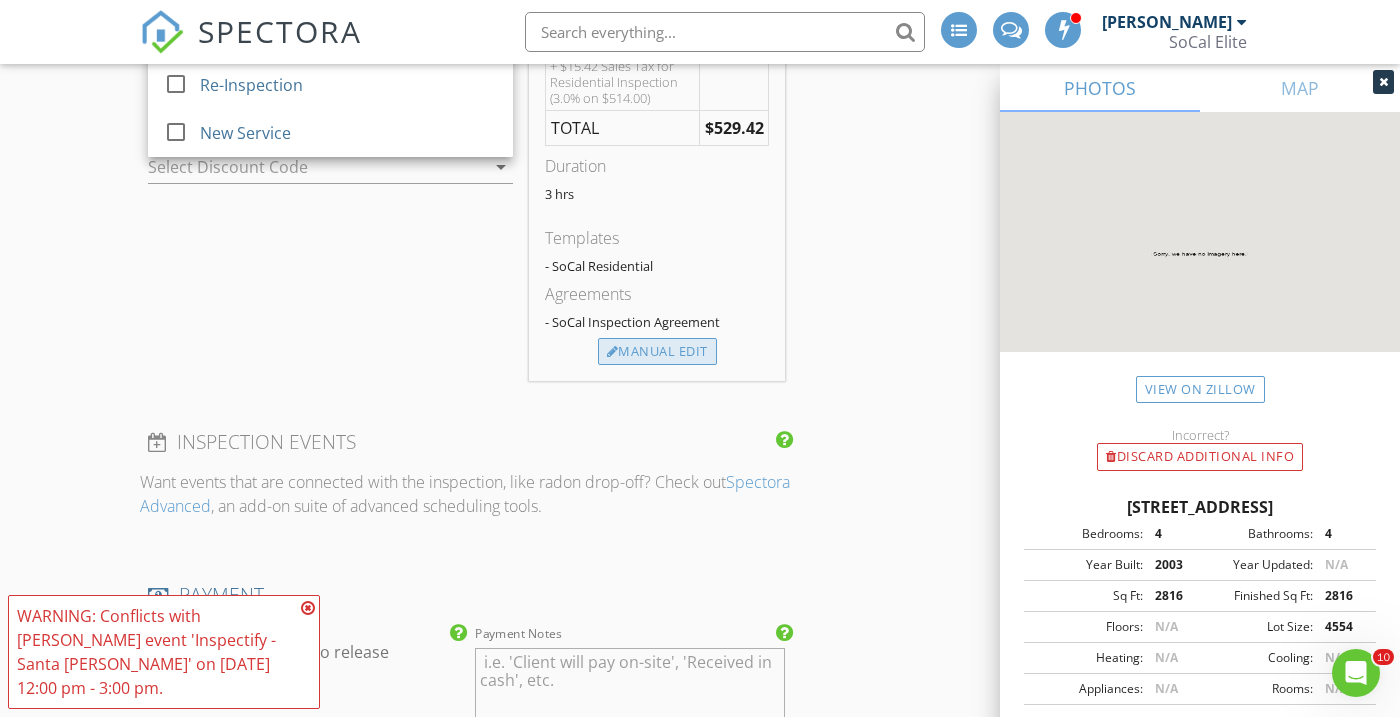 click on "Manual Edit" at bounding box center [657, 352] 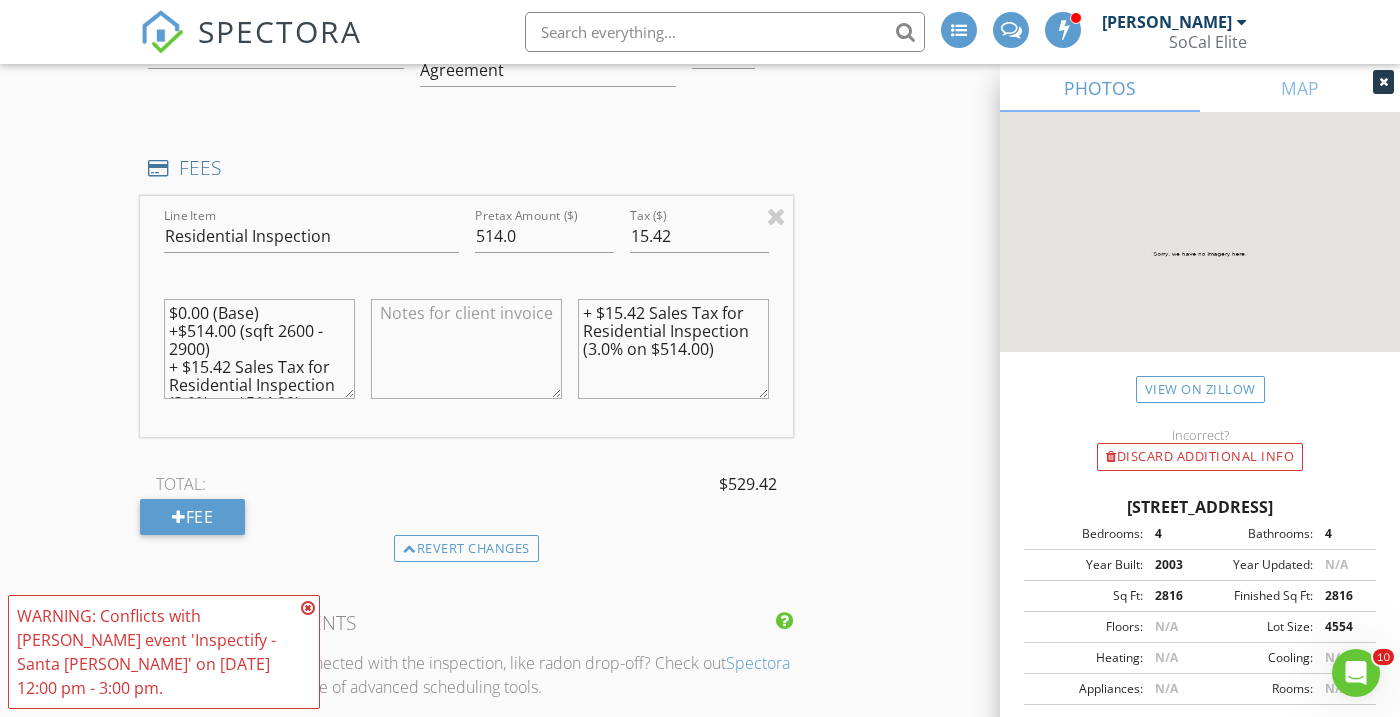 scroll, scrollTop: 1652, scrollLeft: 0, axis: vertical 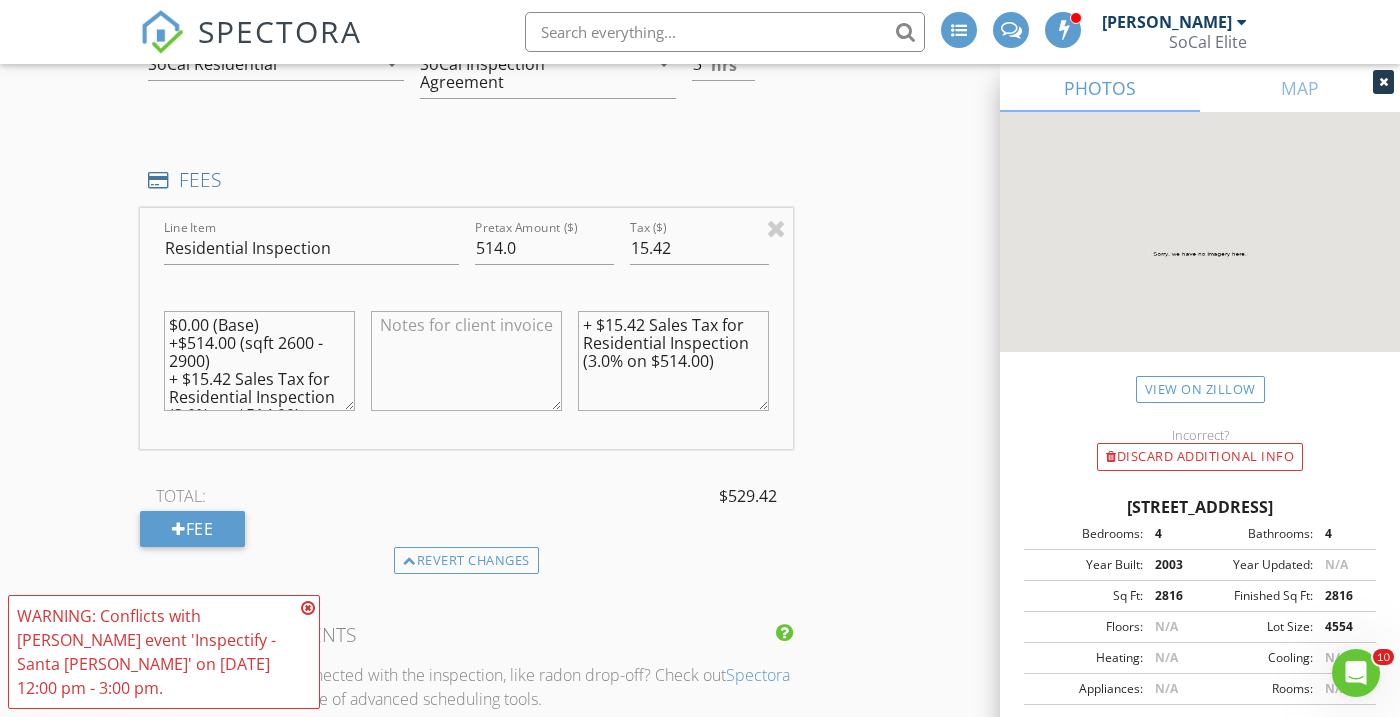 drag, startPoint x: 584, startPoint y: 322, endPoint x: 744, endPoint y: 371, distance: 167.33499 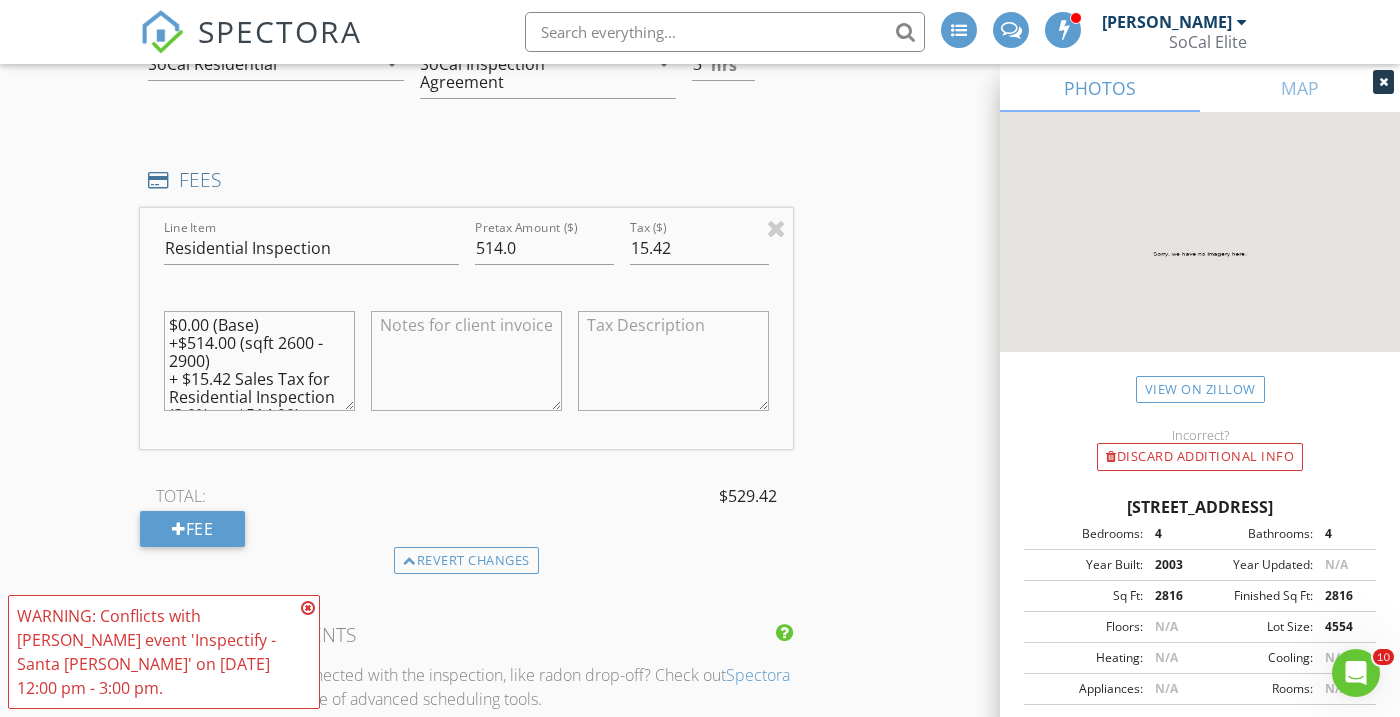 type 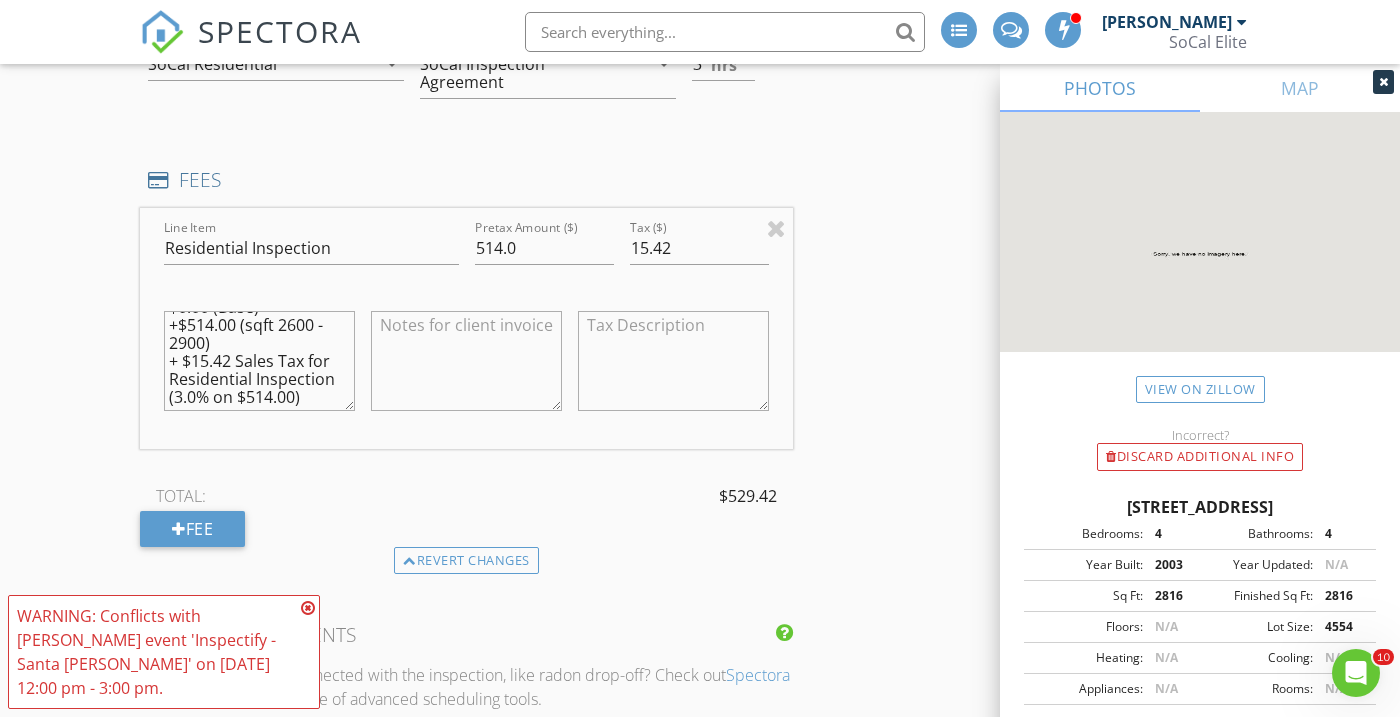drag, startPoint x: 166, startPoint y: 326, endPoint x: 297, endPoint y: 409, distance: 155.08063 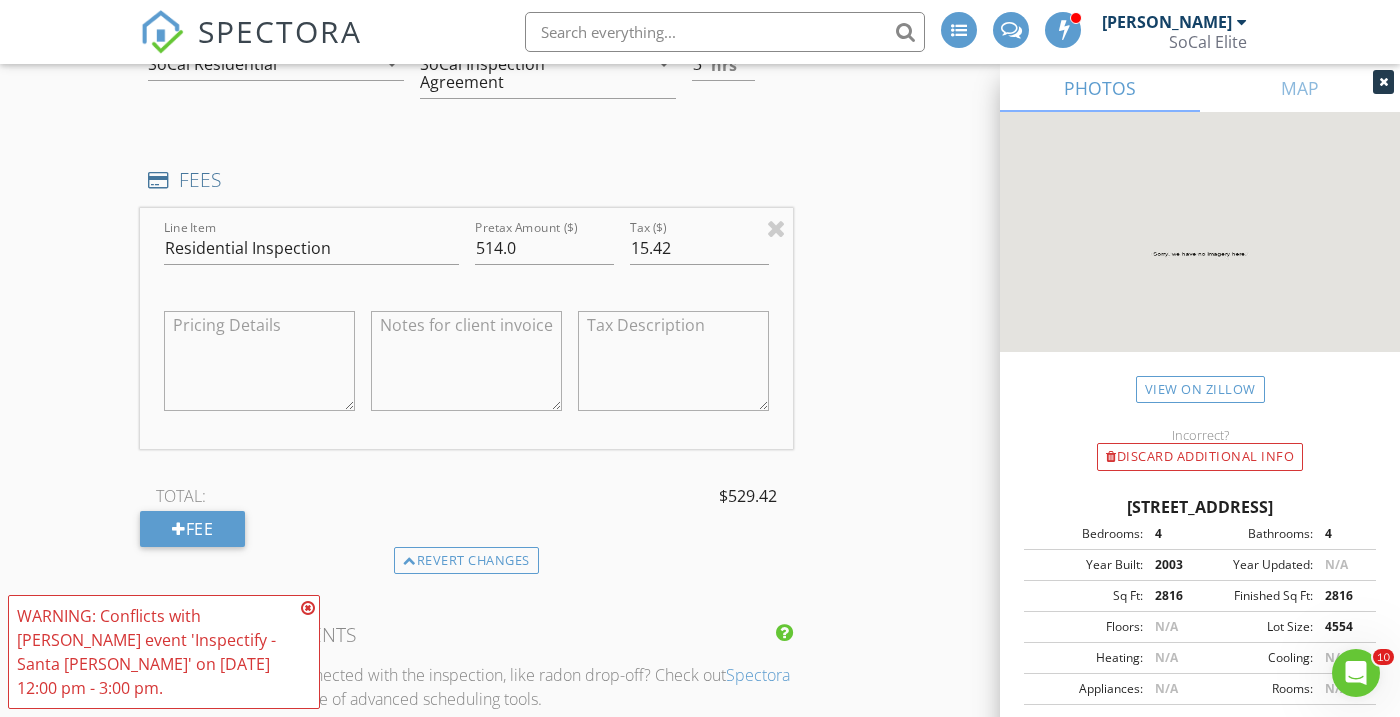 scroll, scrollTop: 0, scrollLeft: 0, axis: both 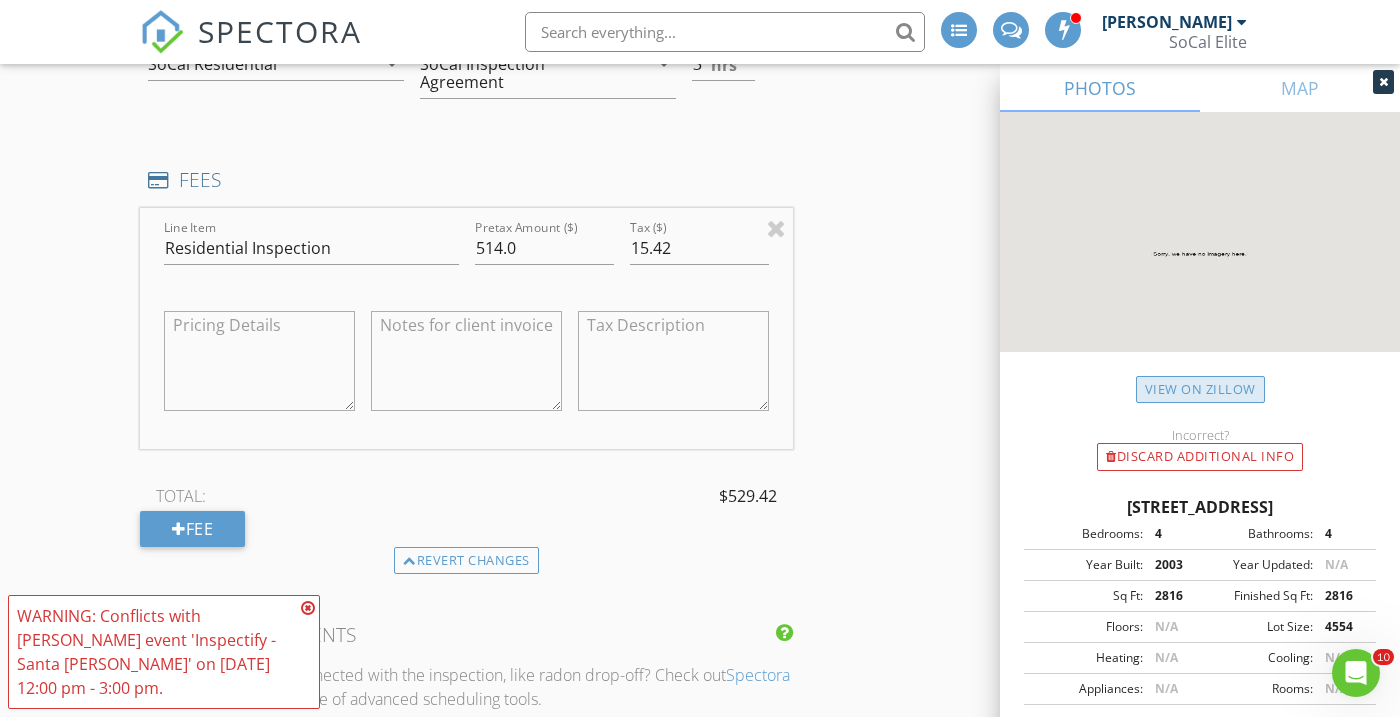 type 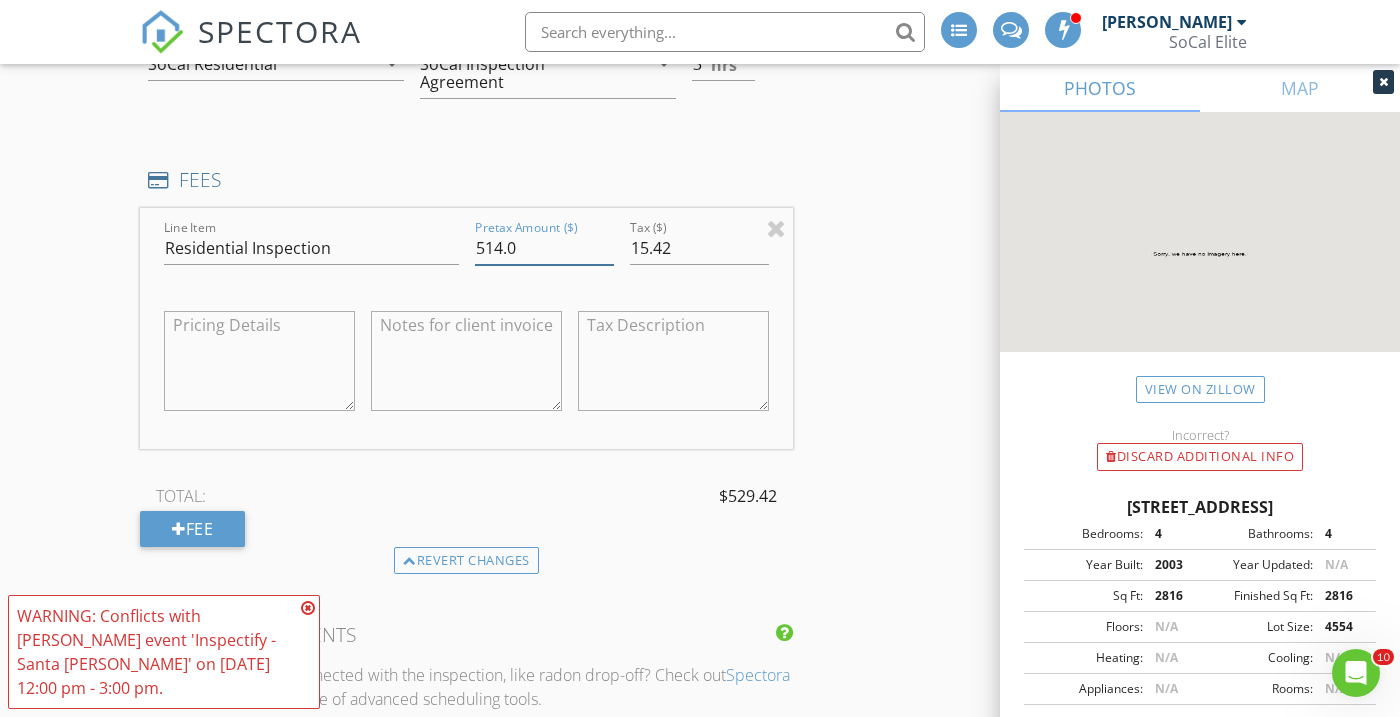 drag, startPoint x: 501, startPoint y: 246, endPoint x: 459, endPoint y: 242, distance: 42.190044 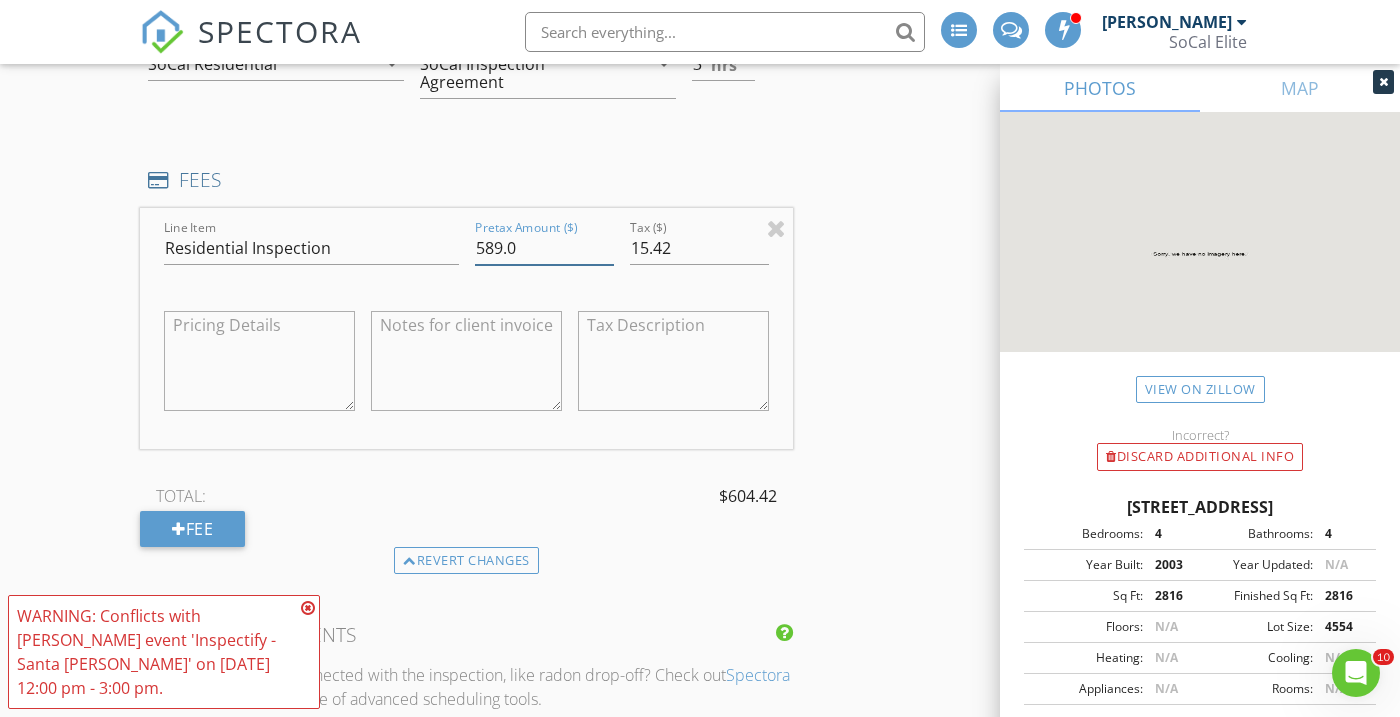 type on "589.0" 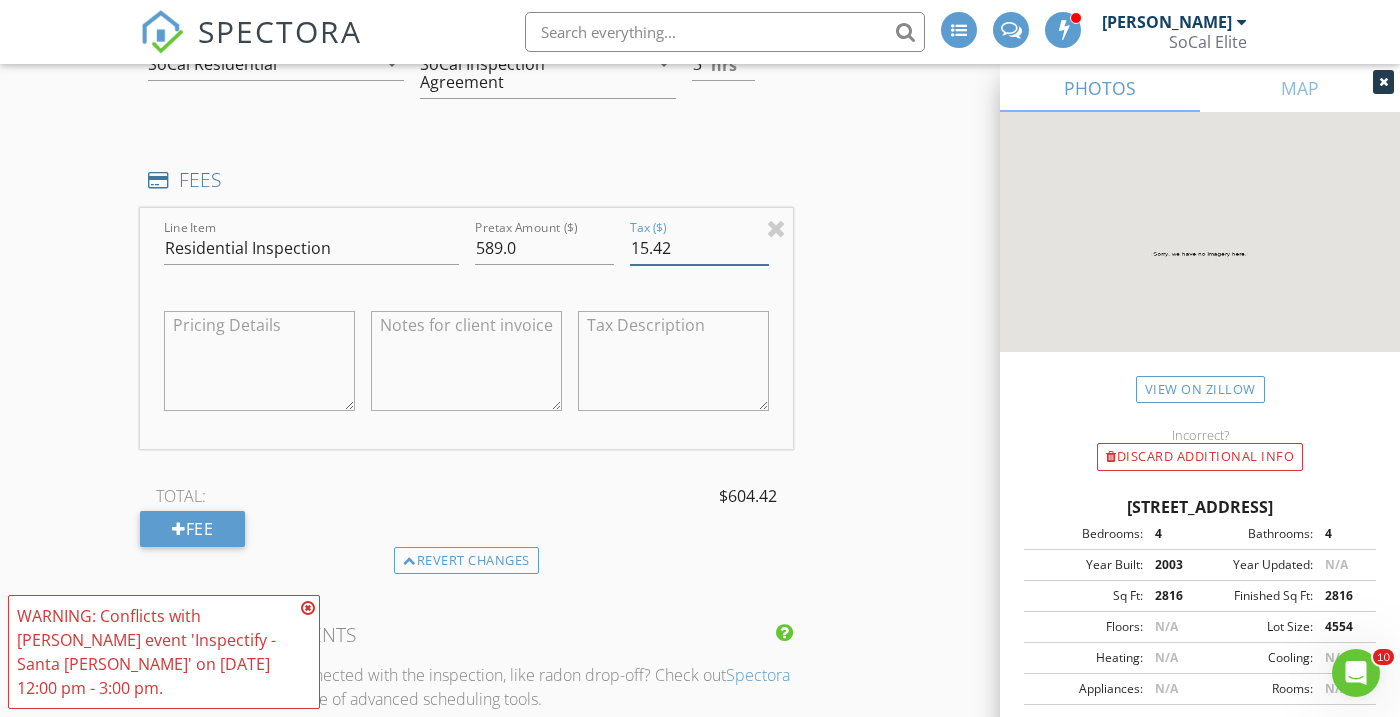 drag, startPoint x: 630, startPoint y: 246, endPoint x: 709, endPoint y: 252, distance: 79.22752 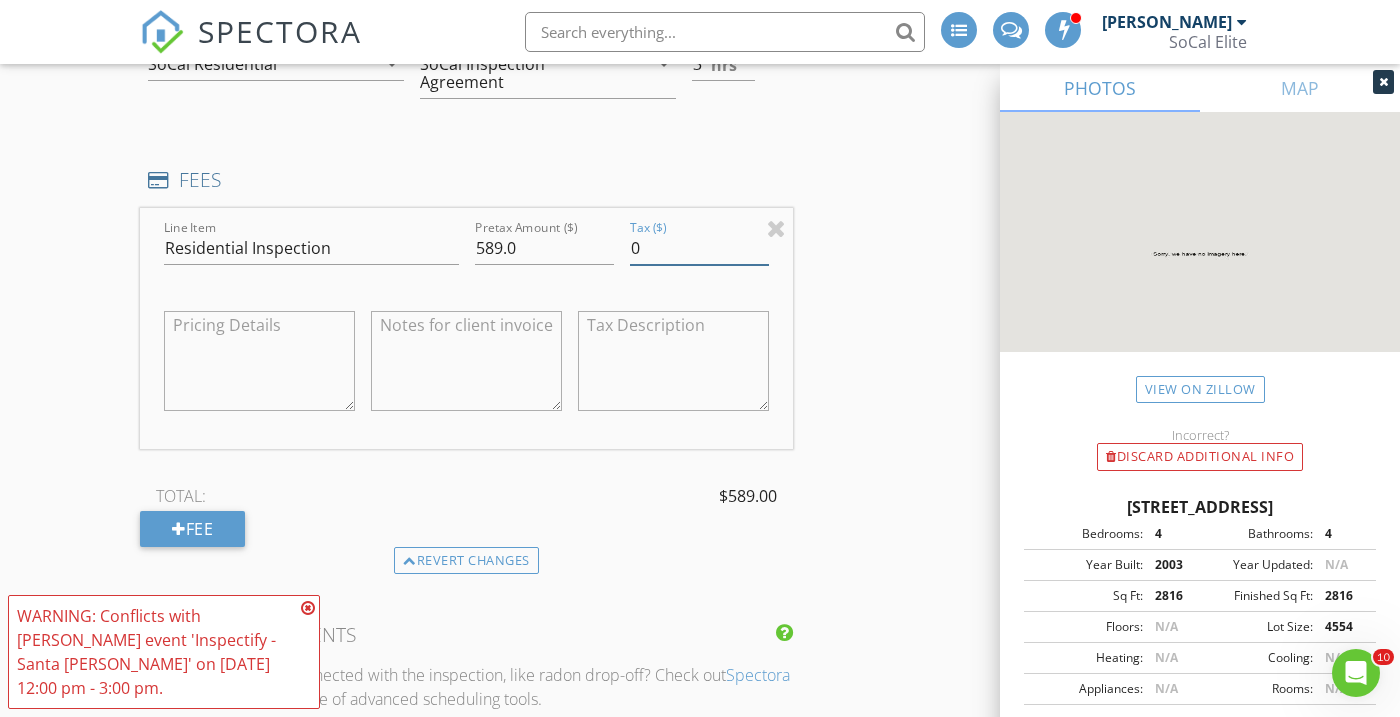 type on "0" 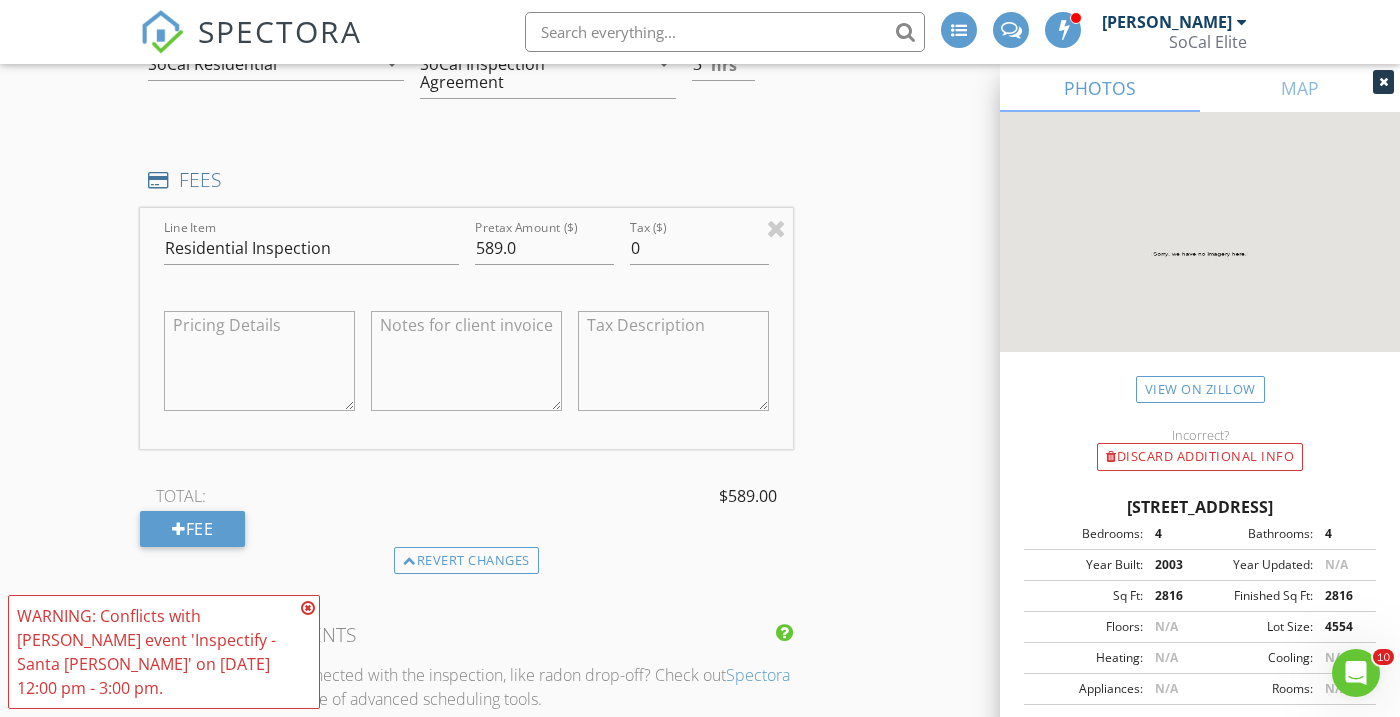 click on "INSPECTOR(S)
check_box   Kalee Fonseca   PRIMARY   Kalee Fonseca arrow_drop_down   check_box_outline_blank Kalee Fonseca specifically requested
Date/Time
07/11/2025 9:00 AM
Location
Address Search       Address 76 Bedstraw Loop   Unit   City Ladera Ranch   State CA   Zip 92694   County Orange     Square Feet 2816   Year Built 2003   Foundation Slab arrow_drop_down     Kalee Fonseca     32.3 miles     (44 minutes)
client
check_box Enable Client CC email for this inspection   Client Search     check_box_outline_blank Client is a Company/Organization     First Name   Last Name   Email This email is invalid   CC Email   Phone         Tags         Notes   Private Notes
ADD ADDITIONAL client
SERVICES
check_box   Residential Inspection   check_box_outline_blank   Re-Inspection" at bounding box center (700, 471) 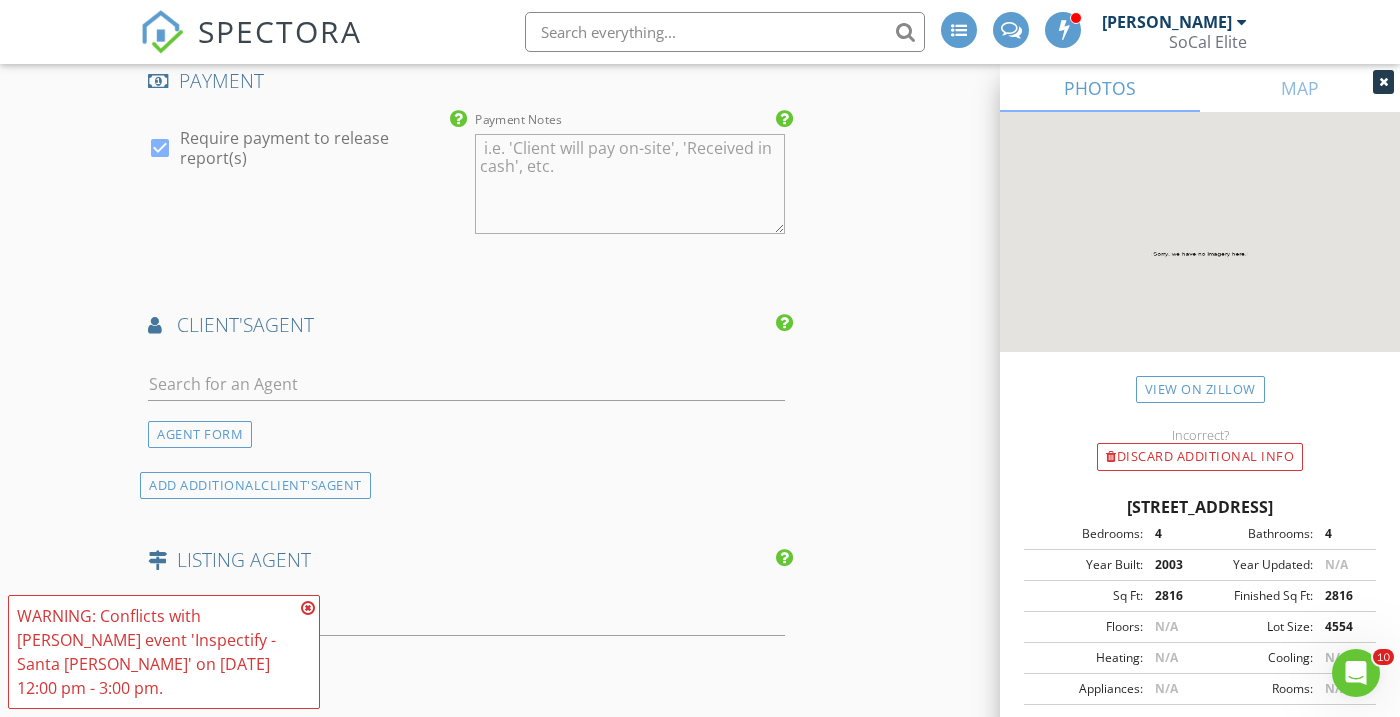 scroll, scrollTop: 2399, scrollLeft: 0, axis: vertical 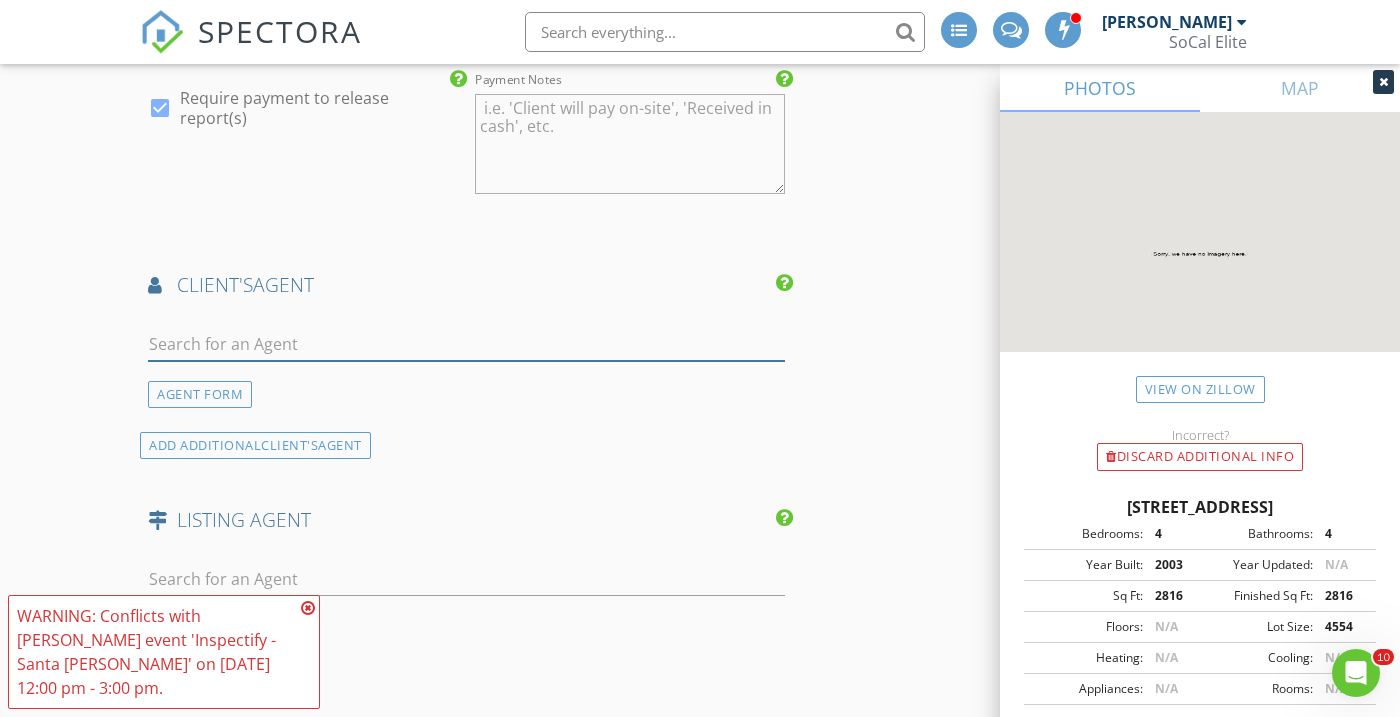 click at bounding box center (466, 344) 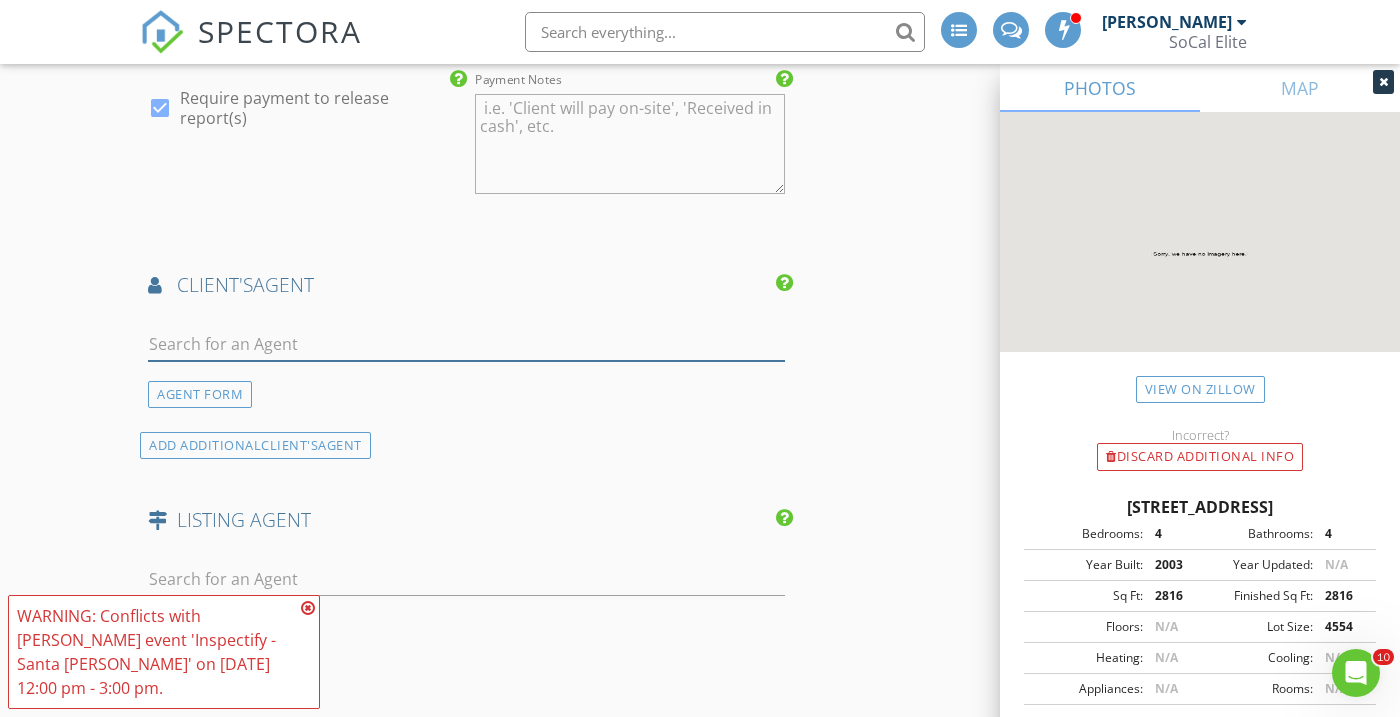 type on "[PERSON_NAME]" 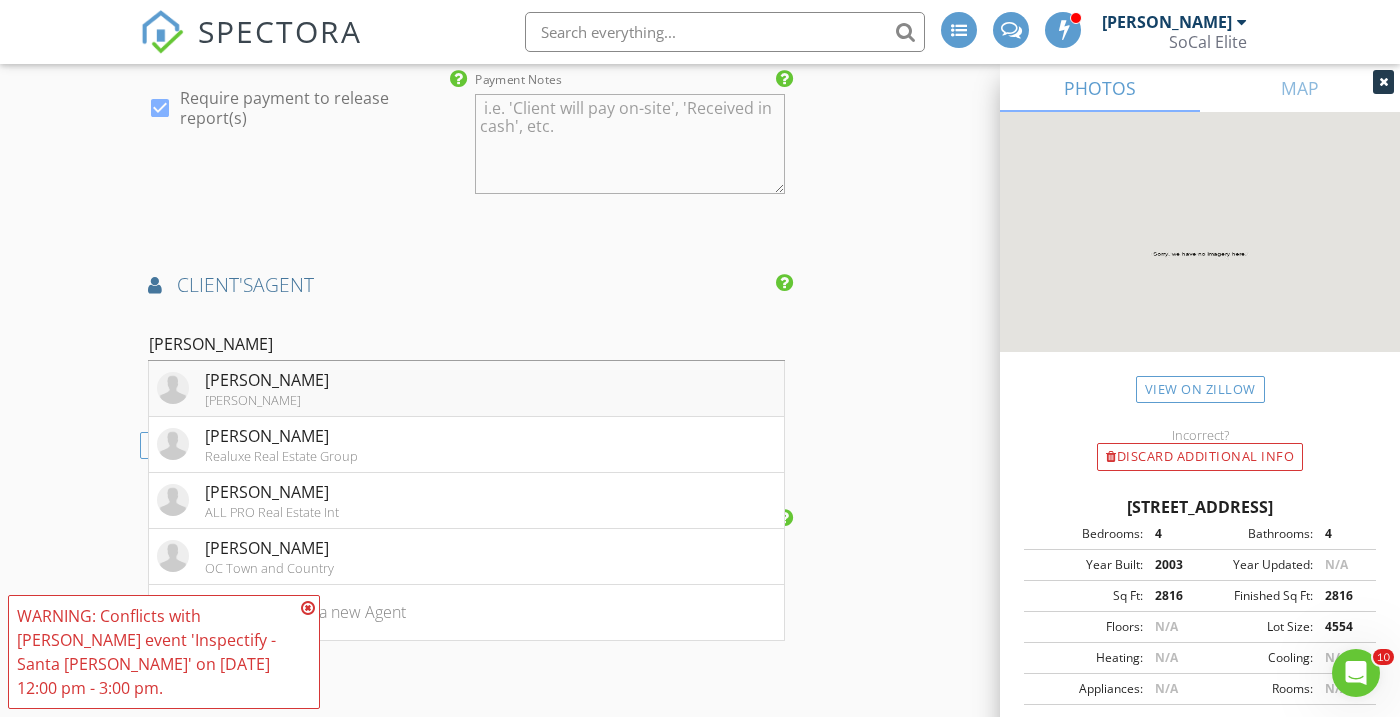 click on "[PERSON_NAME]" at bounding box center (267, 380) 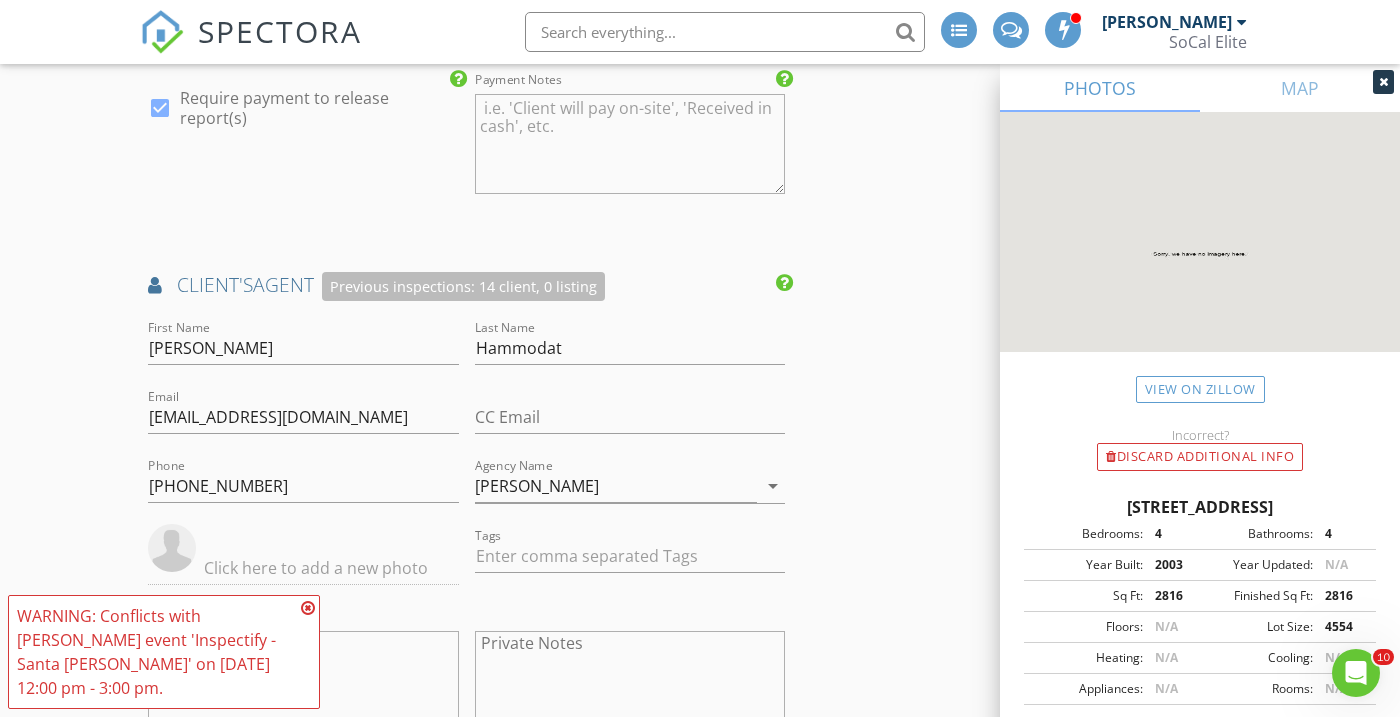 click at bounding box center (308, 608) 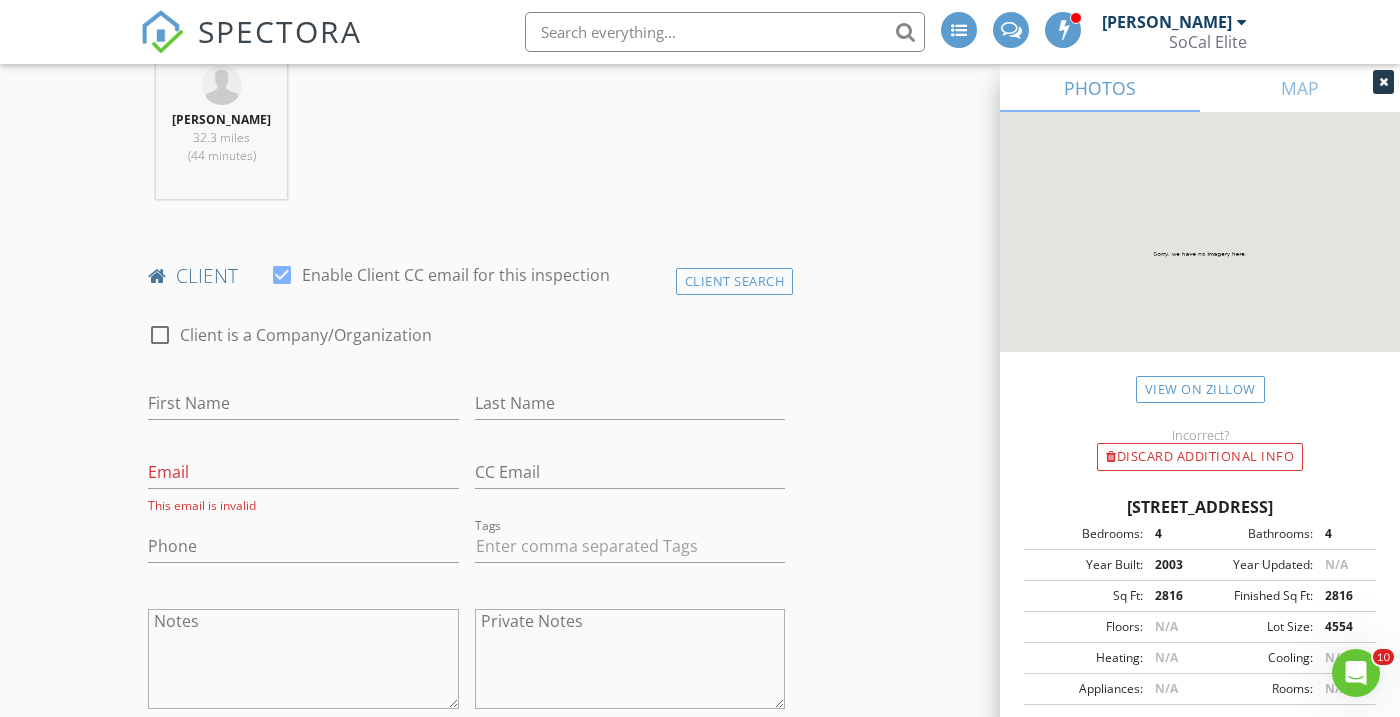scroll, scrollTop: 827, scrollLeft: 0, axis: vertical 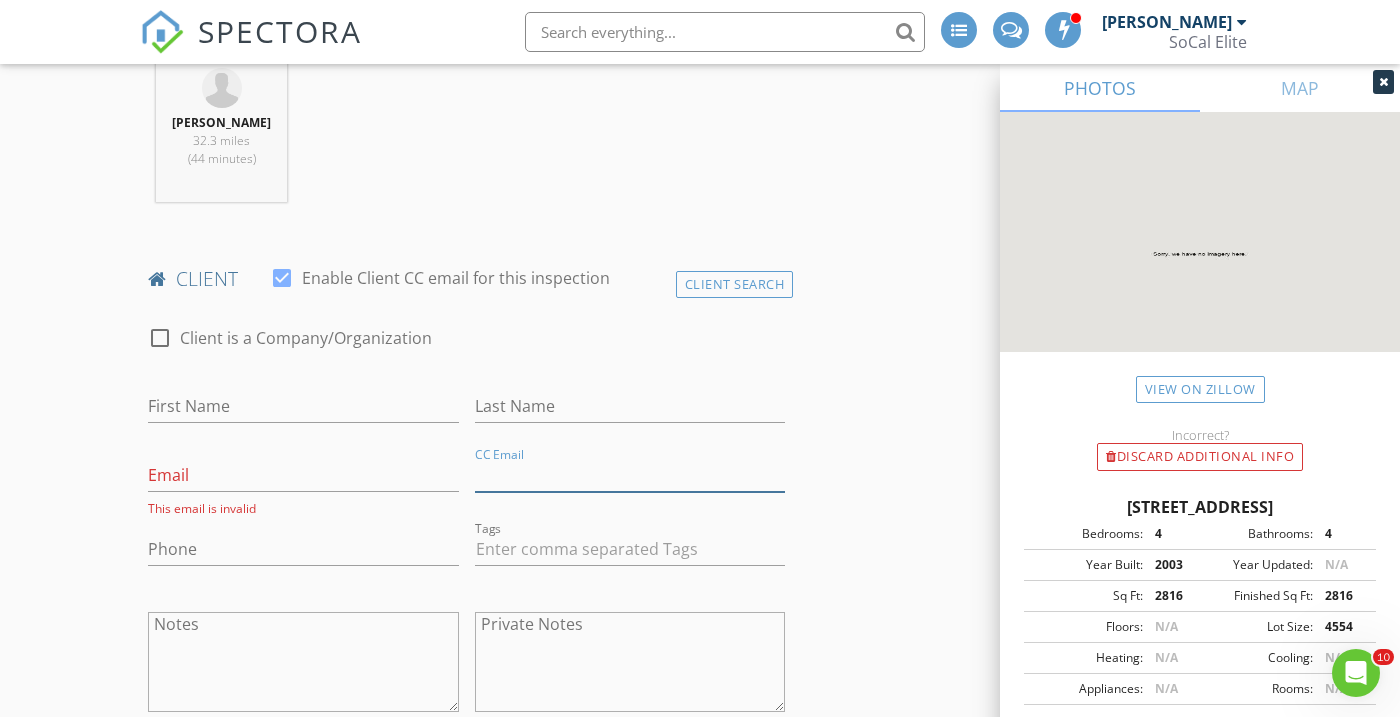 click on "CC Email" at bounding box center [630, 475] 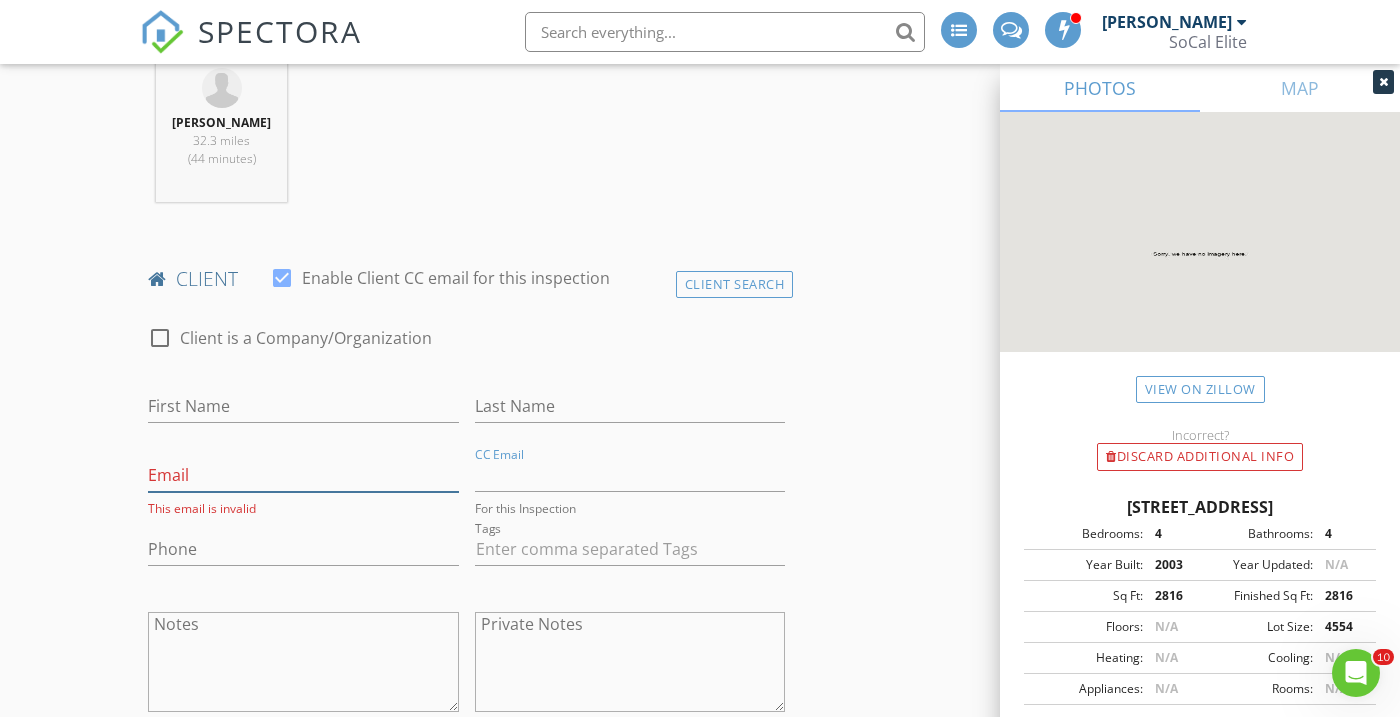 click on "Email" at bounding box center [303, 475] 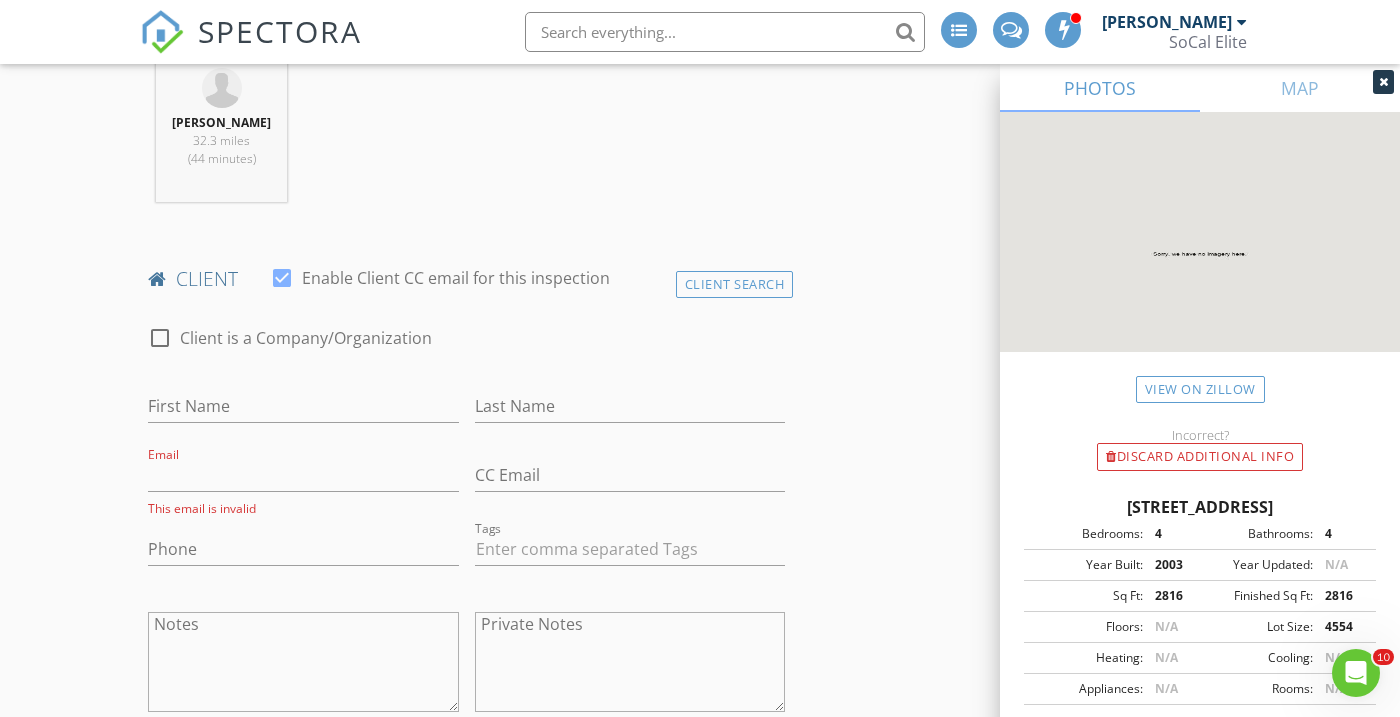 click on "New Inspection
INSPECTOR(S)
check_box   Kalee Fonseca   PRIMARY   Kalee Fonseca arrow_drop_down   check_box_outline_blank Kalee Fonseca specifically requested
Date/Time
07/11/2025 9:00 AM
Location
Address Search       Address 76 Bedstraw Loop   Unit   City Ladera Ranch   State CA   Zip 92694   County Orange     Square Feet 2816   Year Built 2003   Foundation Slab arrow_drop_down     Kalee Fonseca     32.3 miles     (44 minutes)
client
check_box Enable Client CC email for this inspection   Client Search     check_box_outline_blank Client is a Company/Organization     First Name   Last Name   Email This email is invalid   CC Email   Phone         Tags         Notes   Private Notes
ADD ADDITIONAL client
SERVICES
check_box   Residential Inspection     Re-Inspection" at bounding box center [700, 1451] 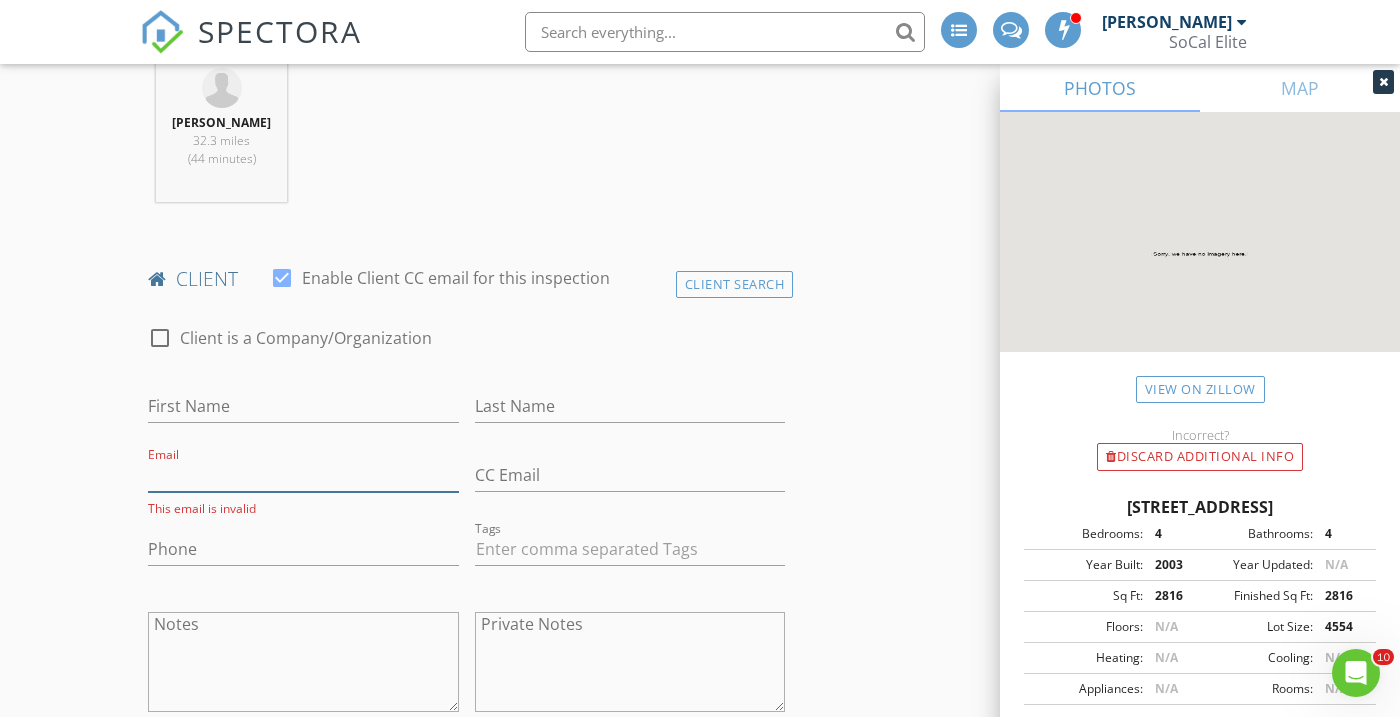 click on "Email" at bounding box center [303, 475] 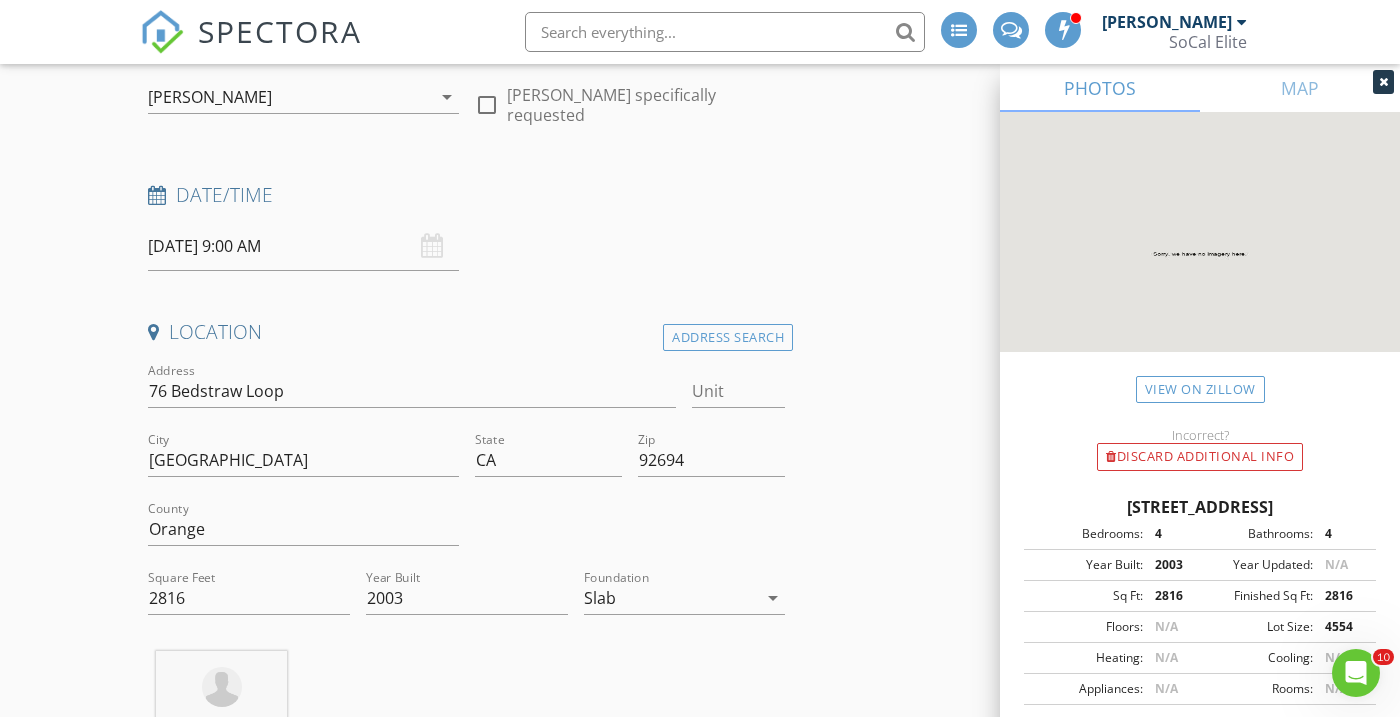 scroll, scrollTop: 183, scrollLeft: 0, axis: vertical 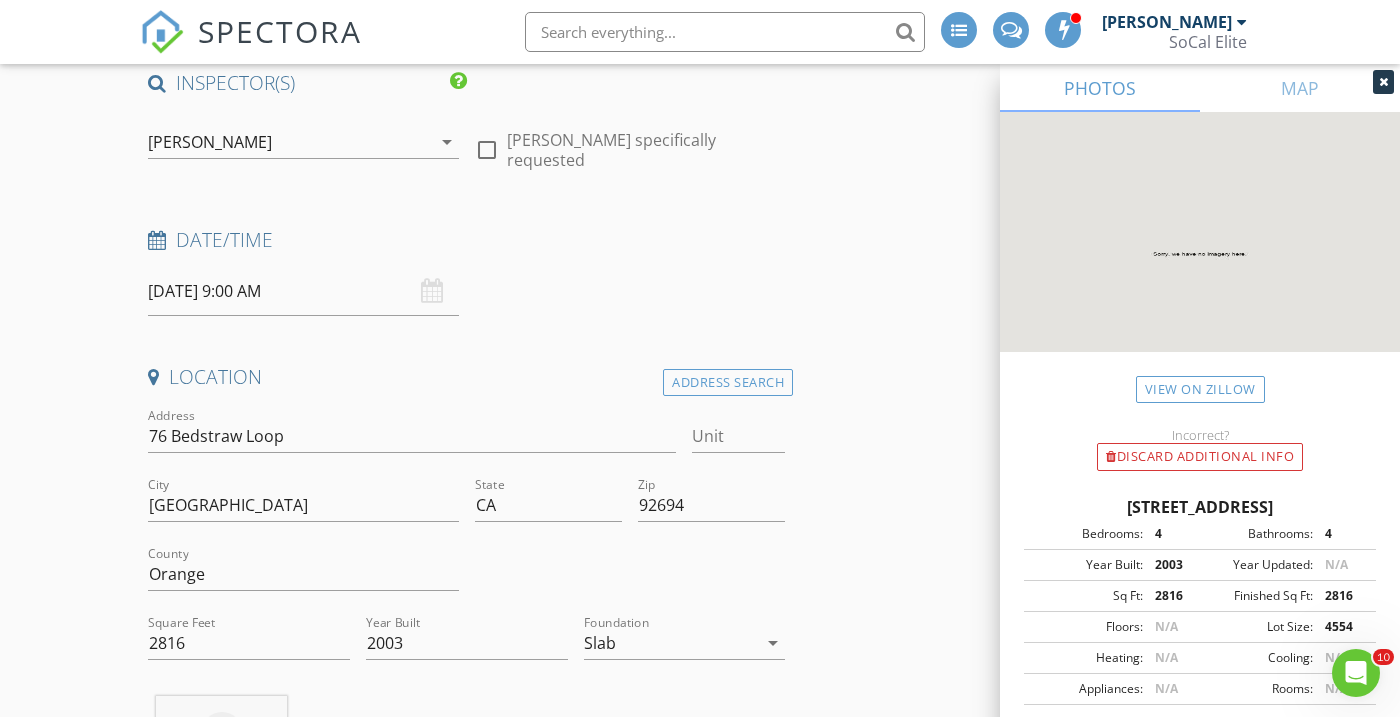 click on "[DATE] 9:00 AM" at bounding box center (303, 291) 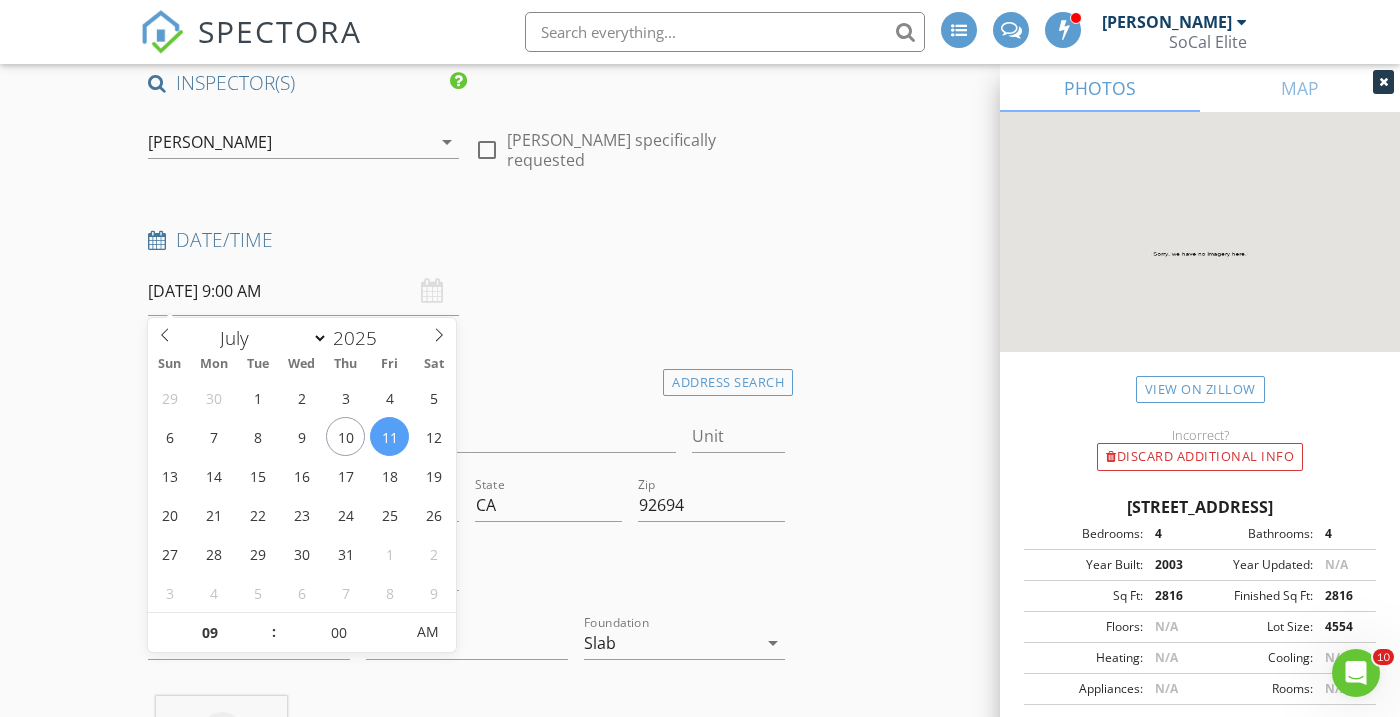 click on "New Inspection
INSPECTOR(S)
check_box   Kalee Fonseca   PRIMARY   Kalee Fonseca arrow_drop_down   check_box_outline_blank Kalee Fonseca specifically requested
Date/Time
07/11/2025 9:00 AM
Location
Address Search       Address 76 Bedstraw Loop   Unit   City Ladera Ranch   State CA   Zip 92694   County Orange     Square Feet 2816   Year Built 2003   Foundation Slab arrow_drop_down     Kalee Fonseca     32.3 miles     (44 minutes)
client
check_box Enable Client CC email for this inspection   Client Search     check_box_outline_blank Client is a Company/Organization     First Name   Last Name   Email This email is invalid   CC Email   Phone         Tags         Notes   Private Notes
ADD ADDITIONAL client
SERVICES
check_box   Residential Inspection     Re-Inspection" at bounding box center [700, 2095] 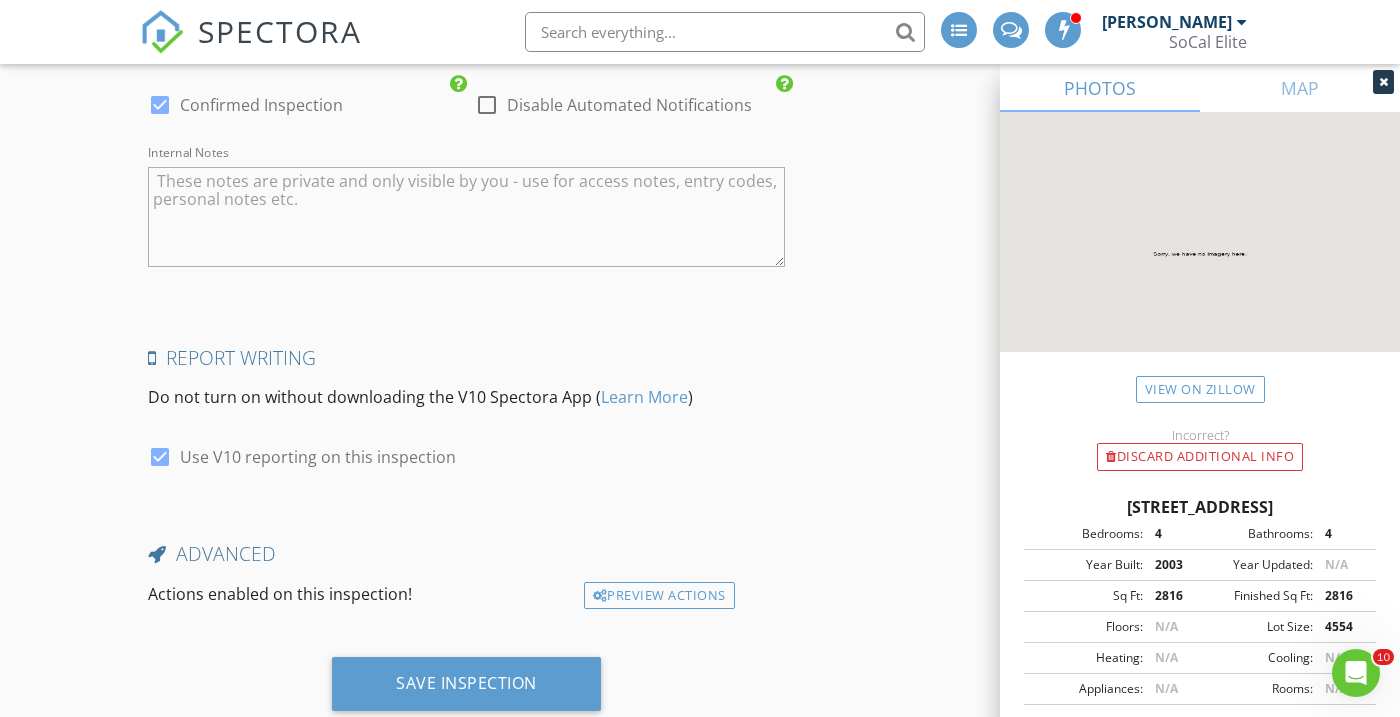 scroll, scrollTop: 3703, scrollLeft: 0, axis: vertical 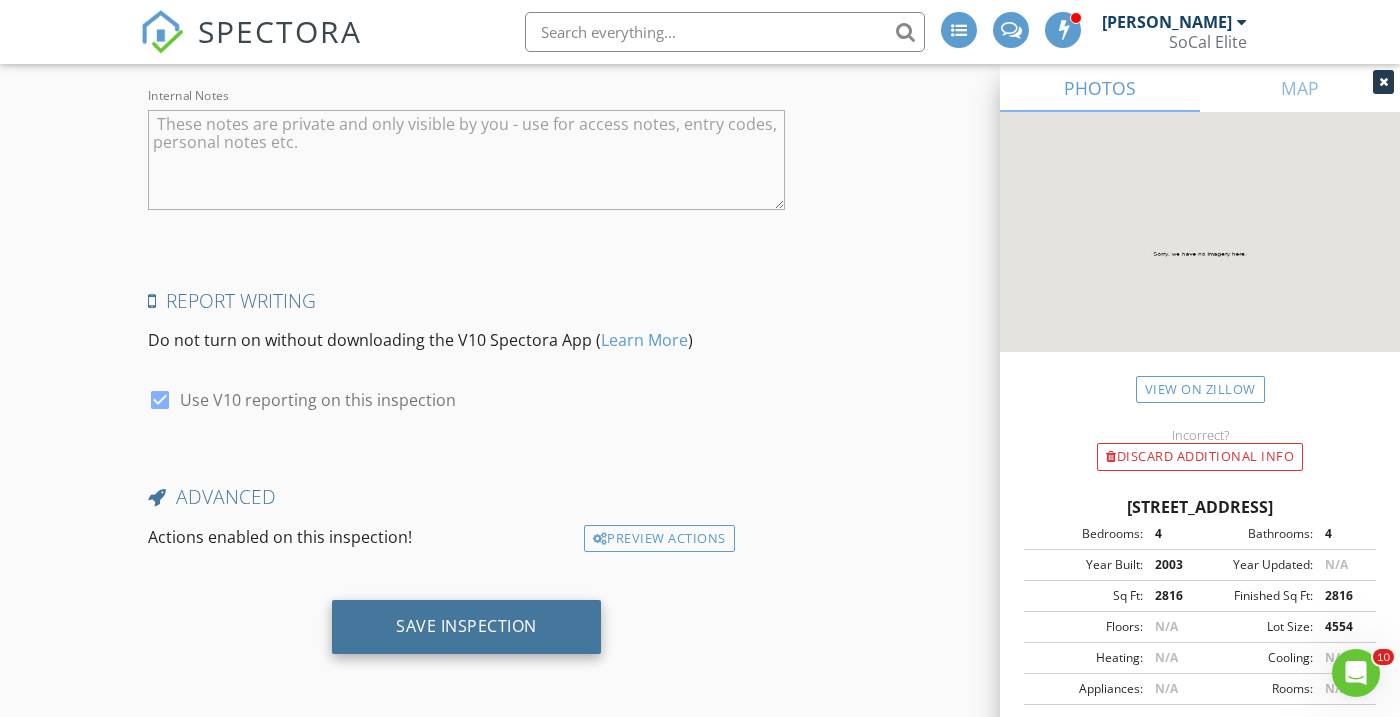 click on "Save Inspection" at bounding box center [466, 626] 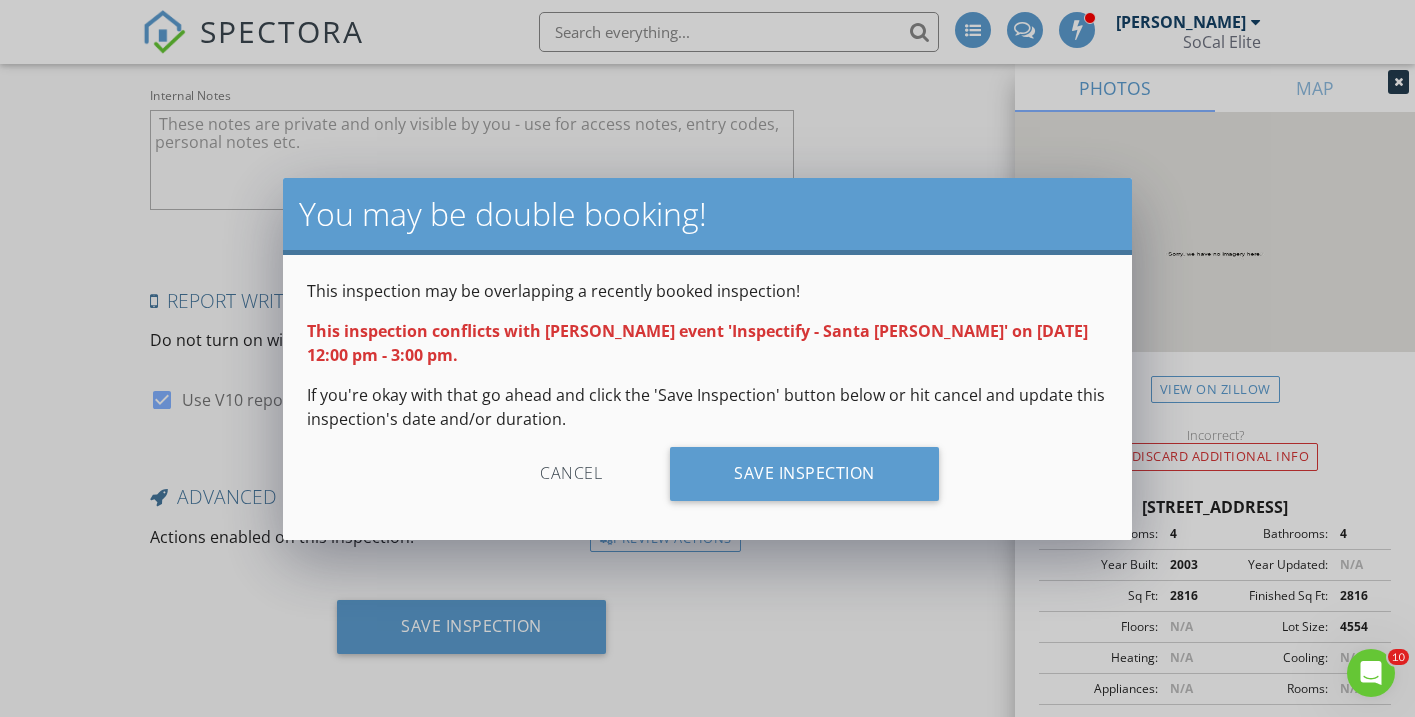 click on "Cancel" at bounding box center (571, 474) 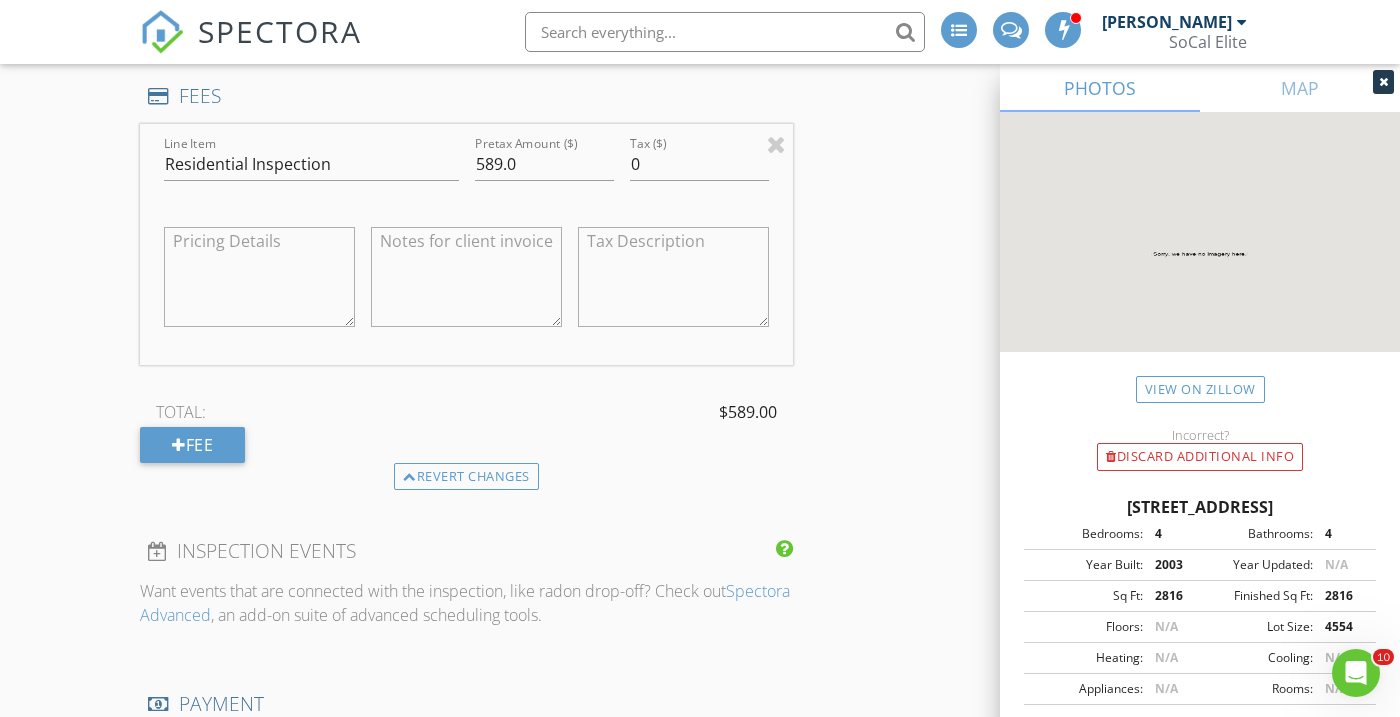 scroll, scrollTop: 1417, scrollLeft: 0, axis: vertical 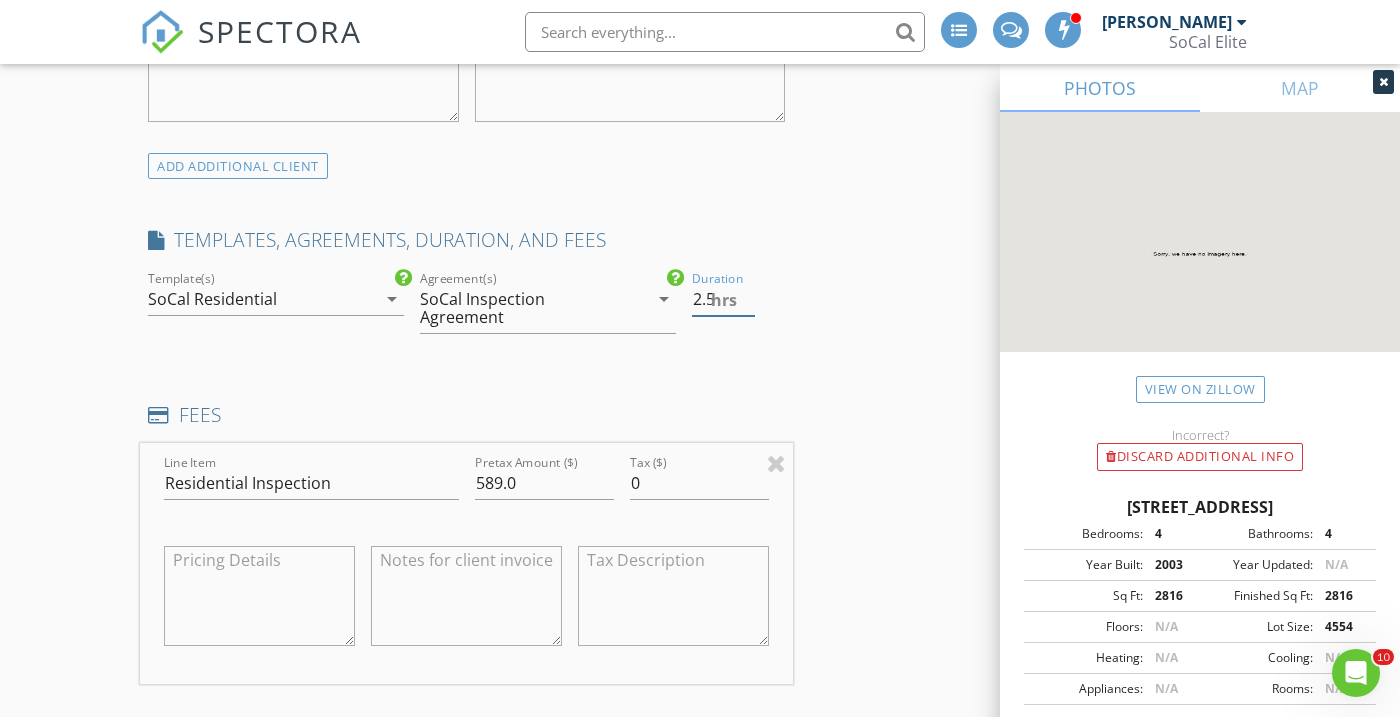 click on "2.5" at bounding box center [723, 299] 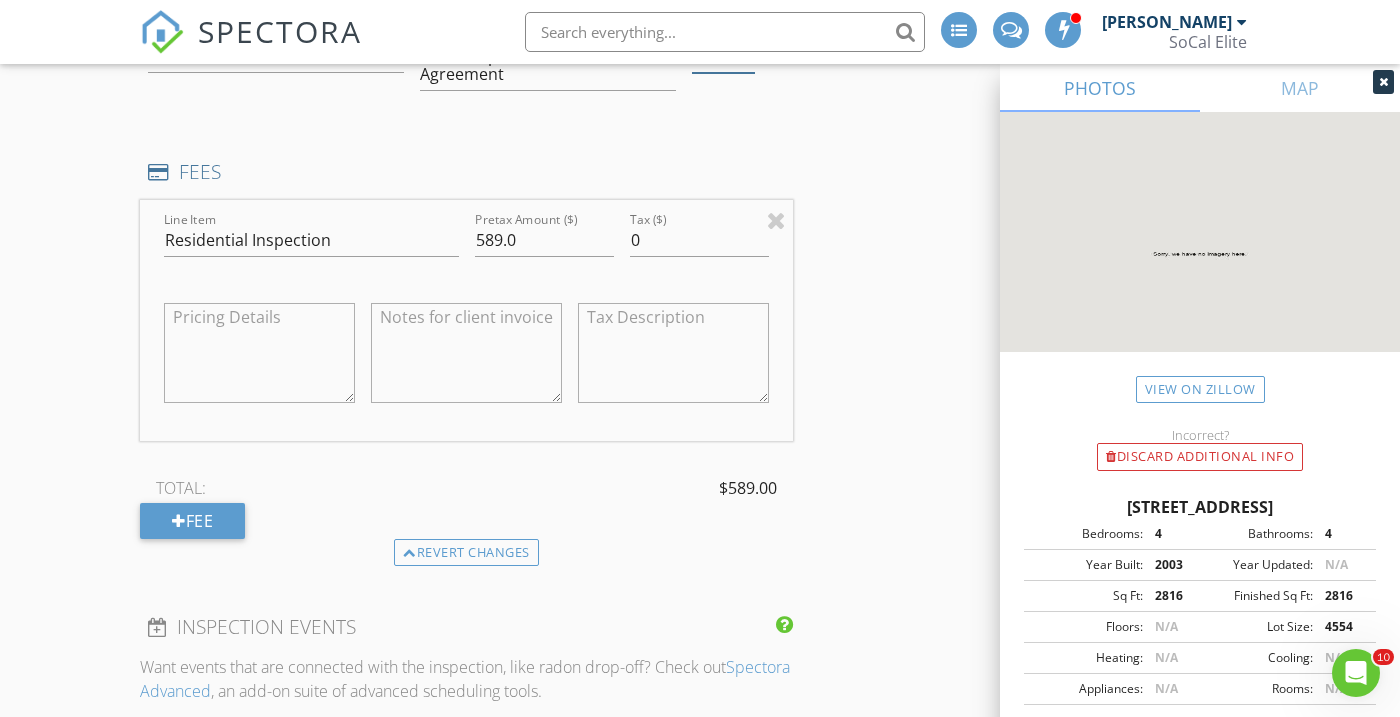 scroll, scrollTop: 1273, scrollLeft: 0, axis: vertical 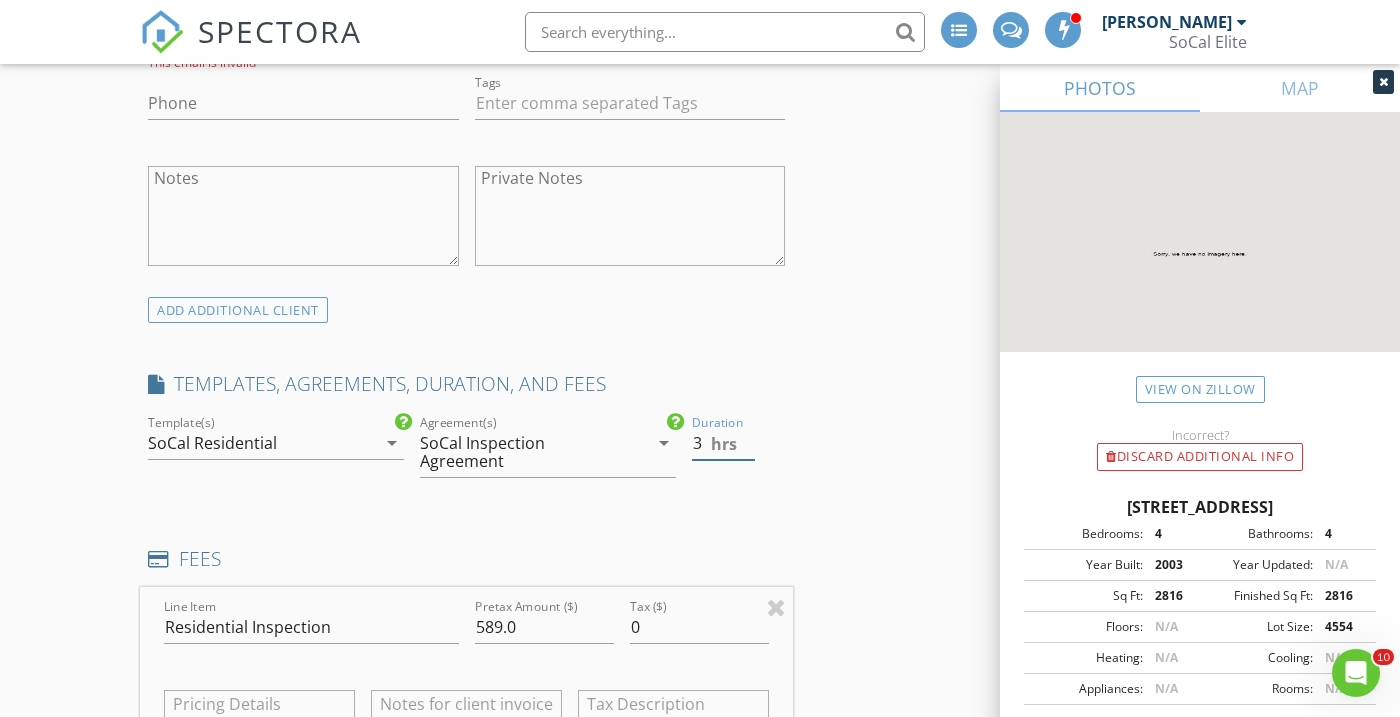 type on "3" 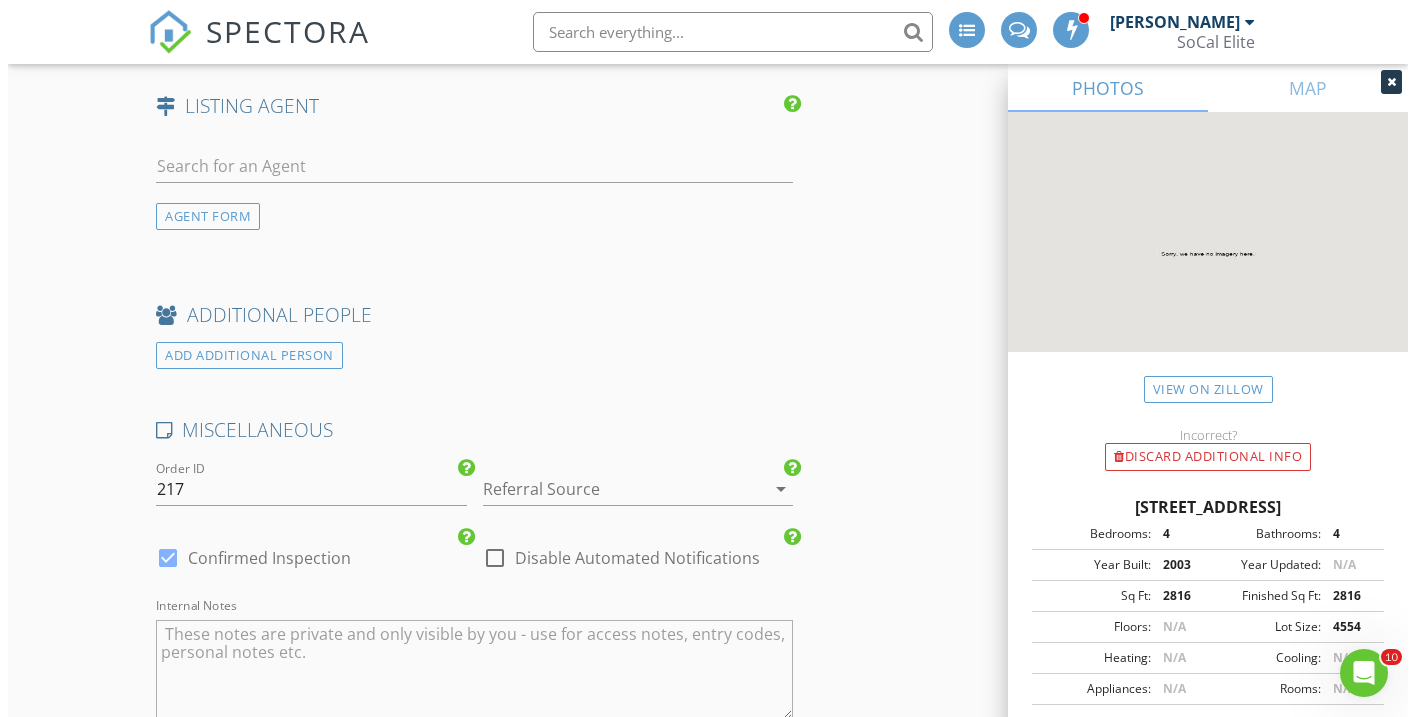 scroll, scrollTop: 3703, scrollLeft: 0, axis: vertical 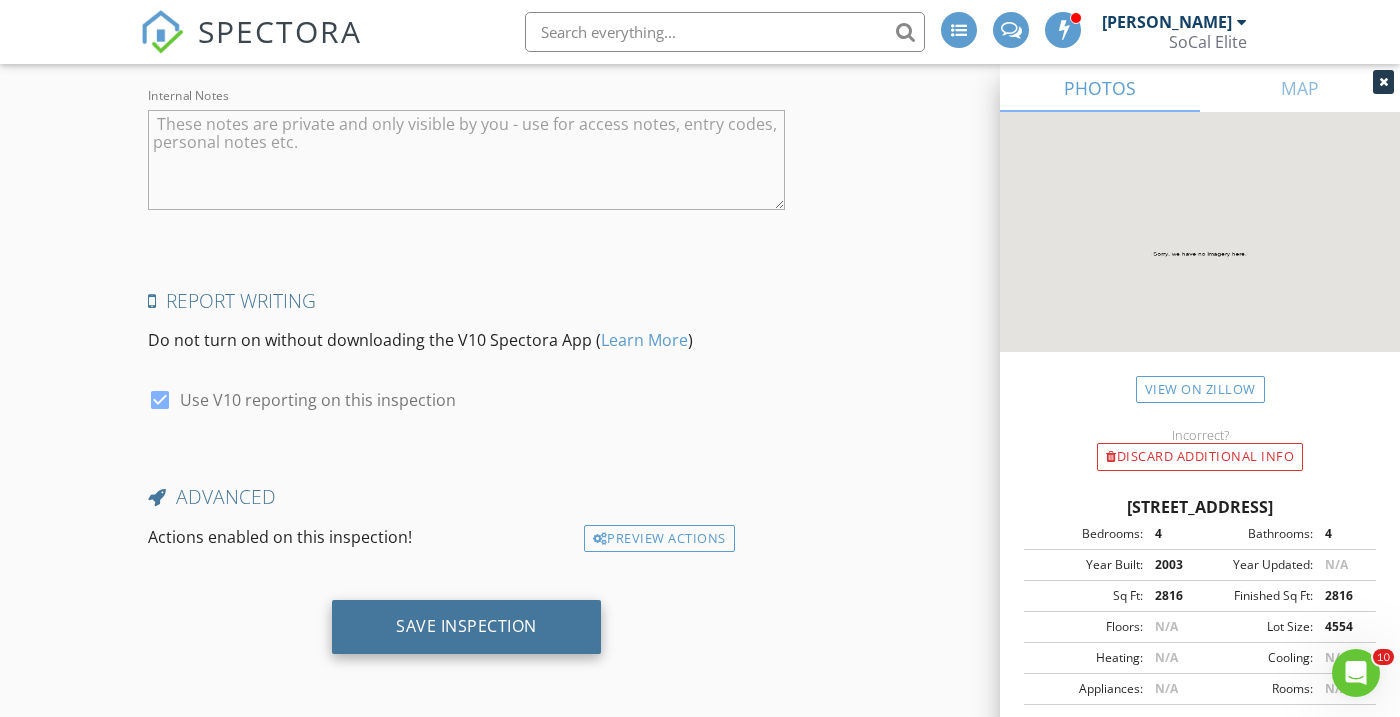 click on "Save Inspection" at bounding box center (466, 626) 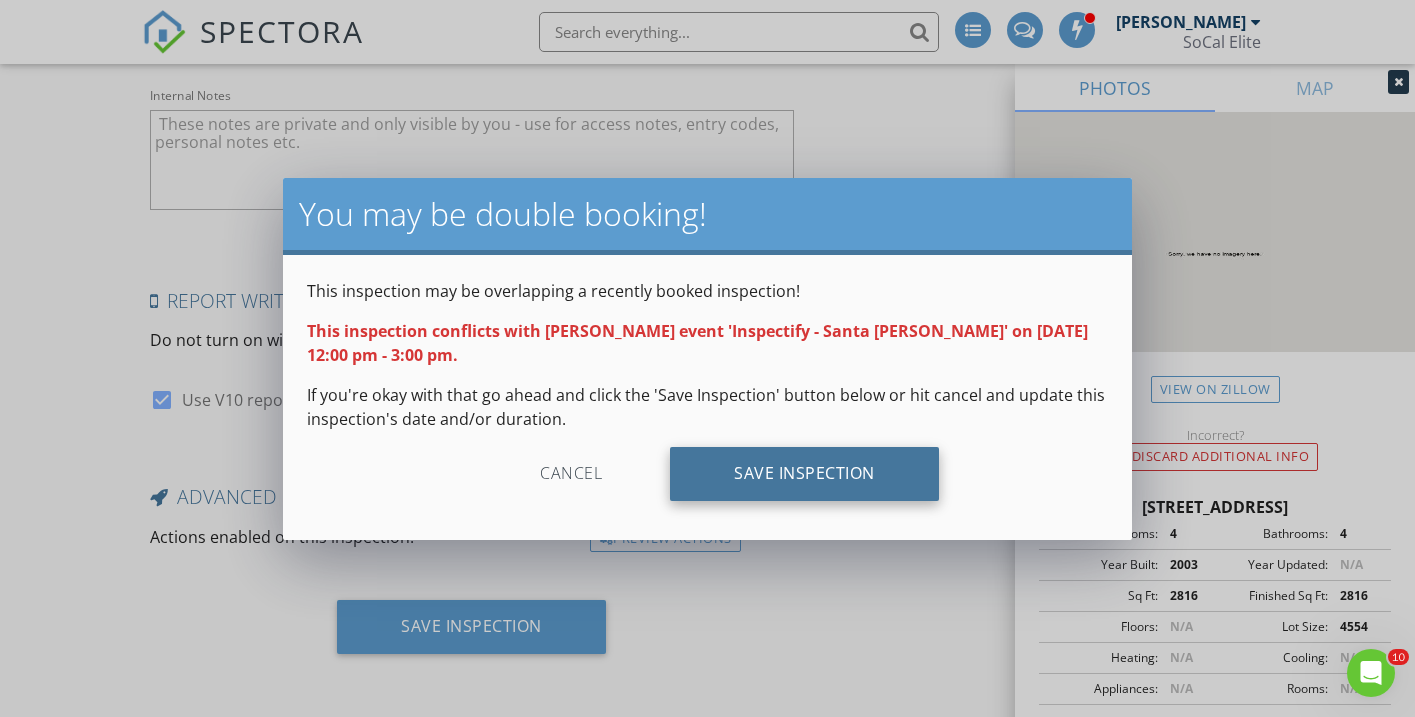 click on "Save Inspection" at bounding box center (804, 474) 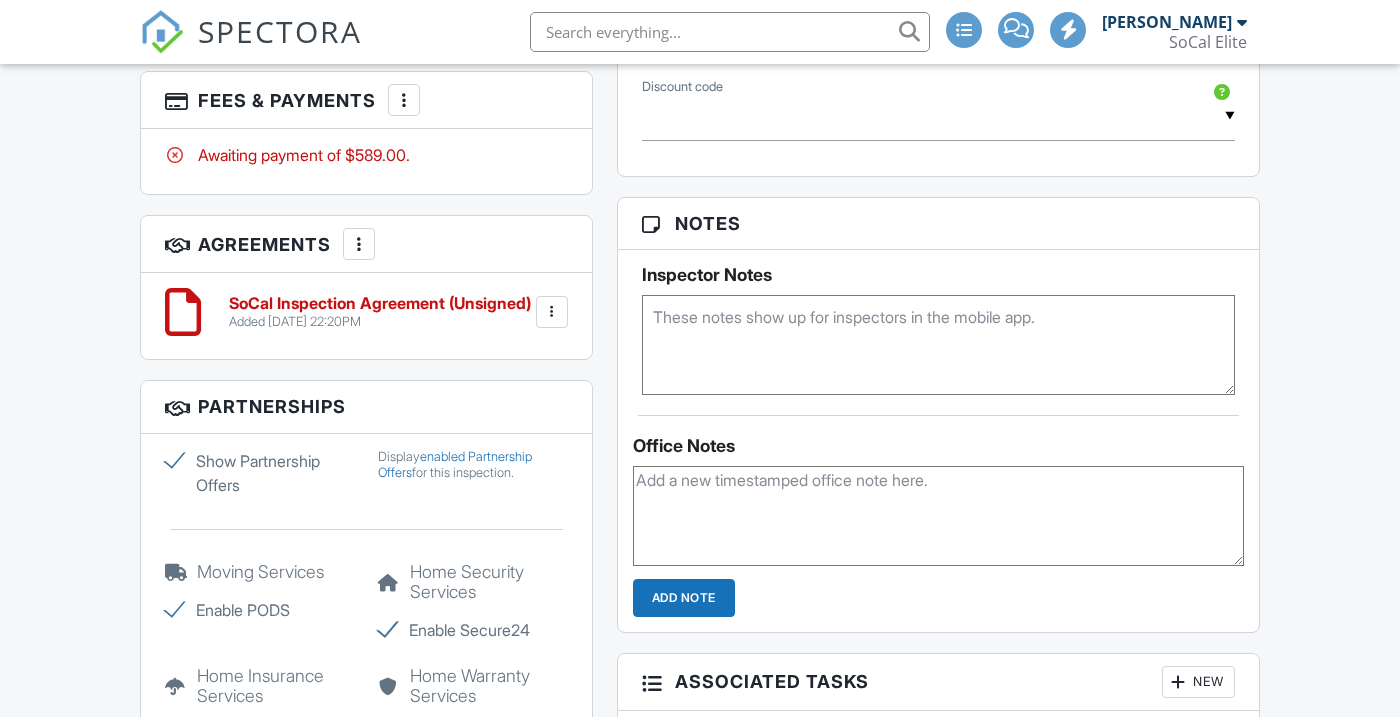 scroll, scrollTop: 1188, scrollLeft: 0, axis: vertical 